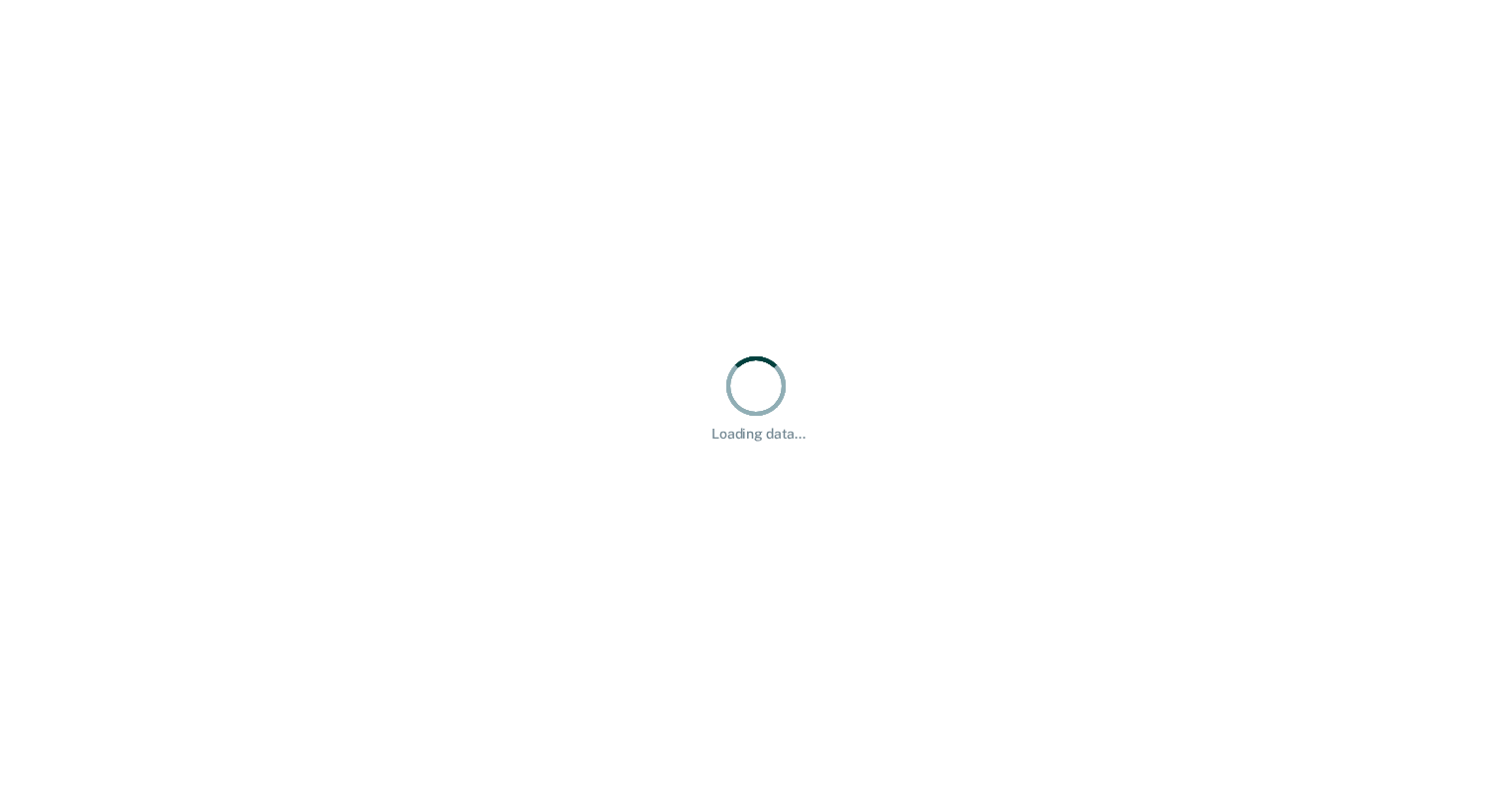 scroll, scrollTop: 0, scrollLeft: 0, axis: both 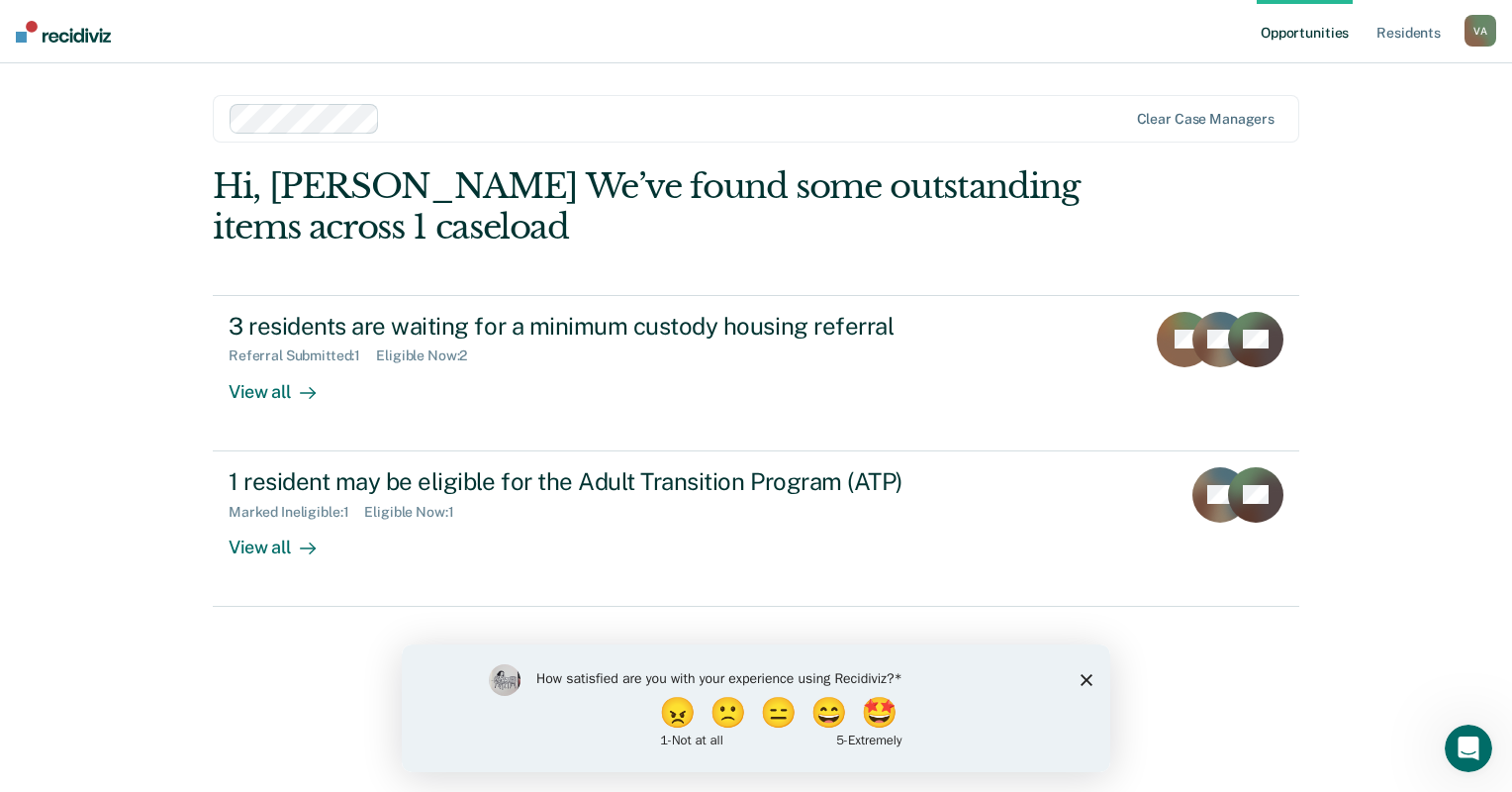 click 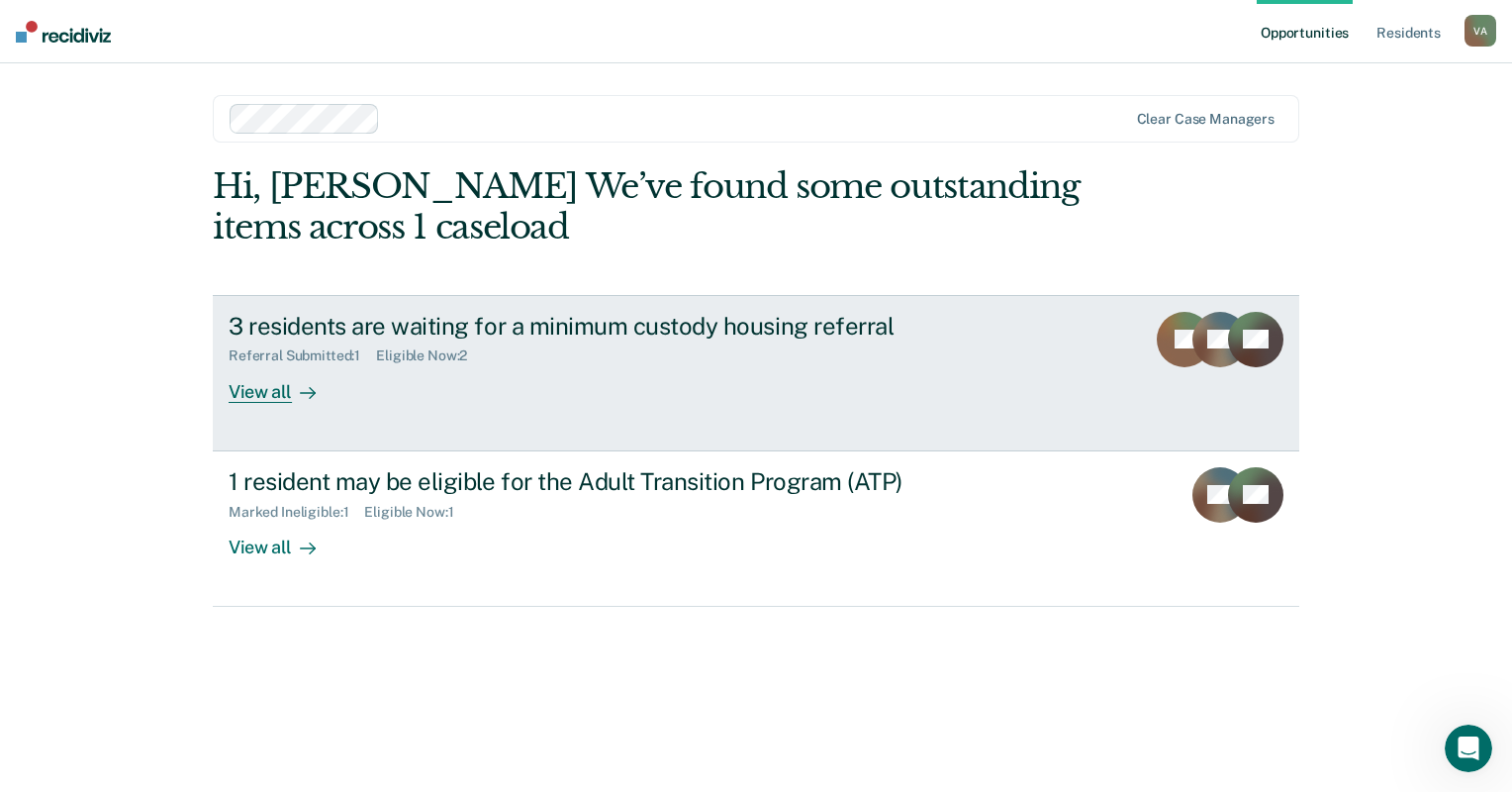 click on "View all" at bounding box center [284, 383] 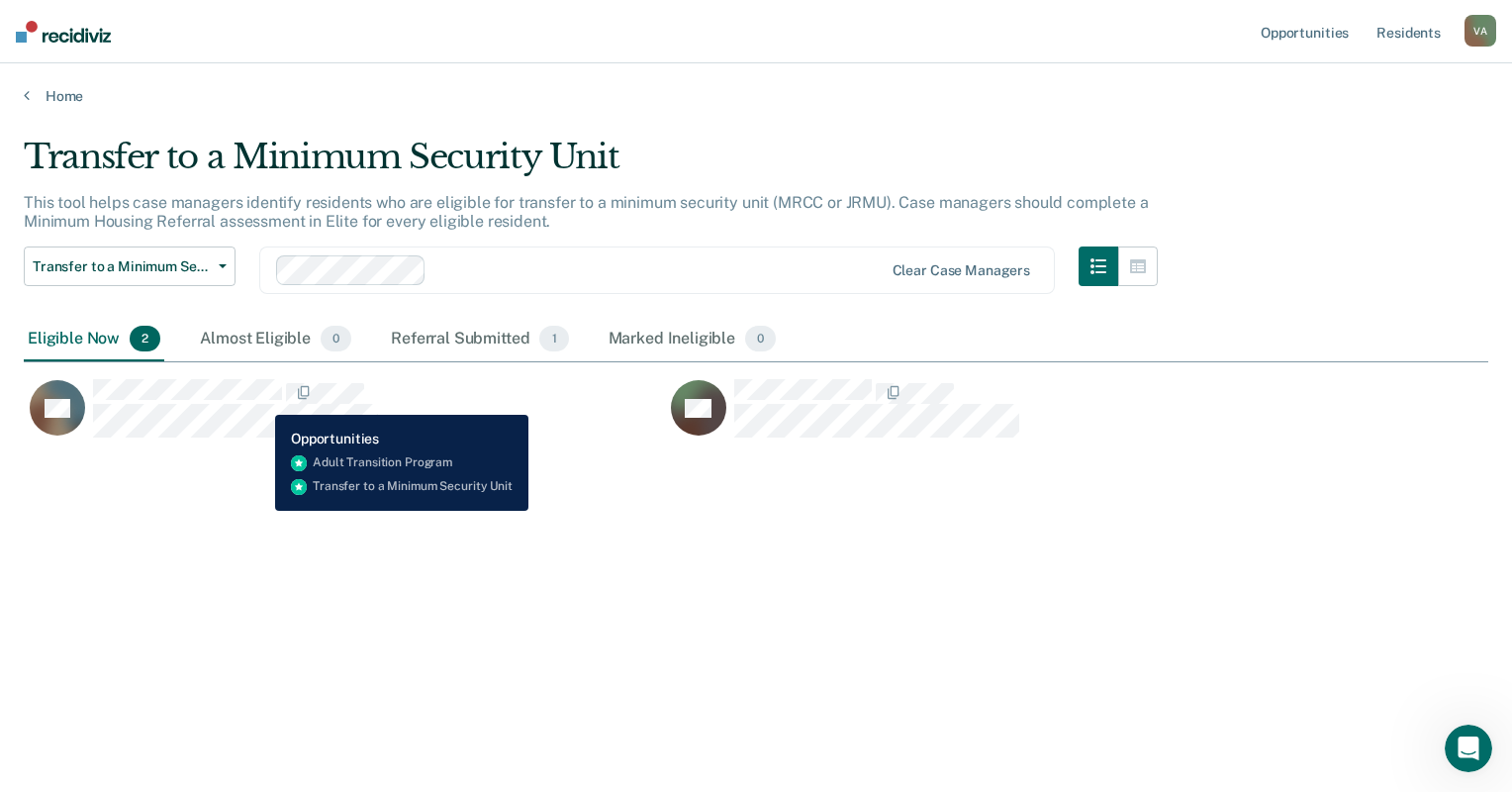 scroll, scrollTop: 16, scrollLeft: 16, axis: both 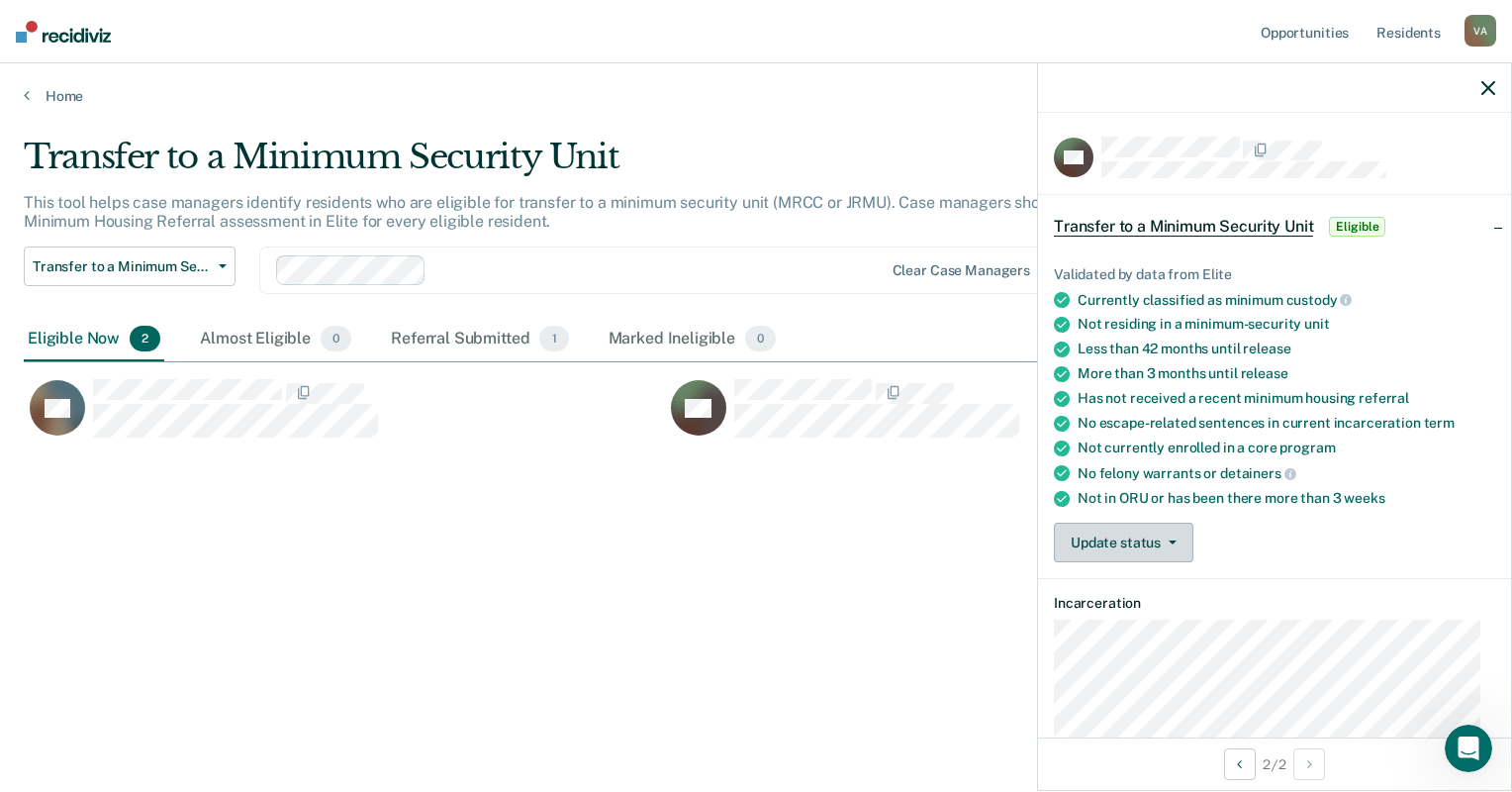 click on "Update status" at bounding box center (1123, 543) 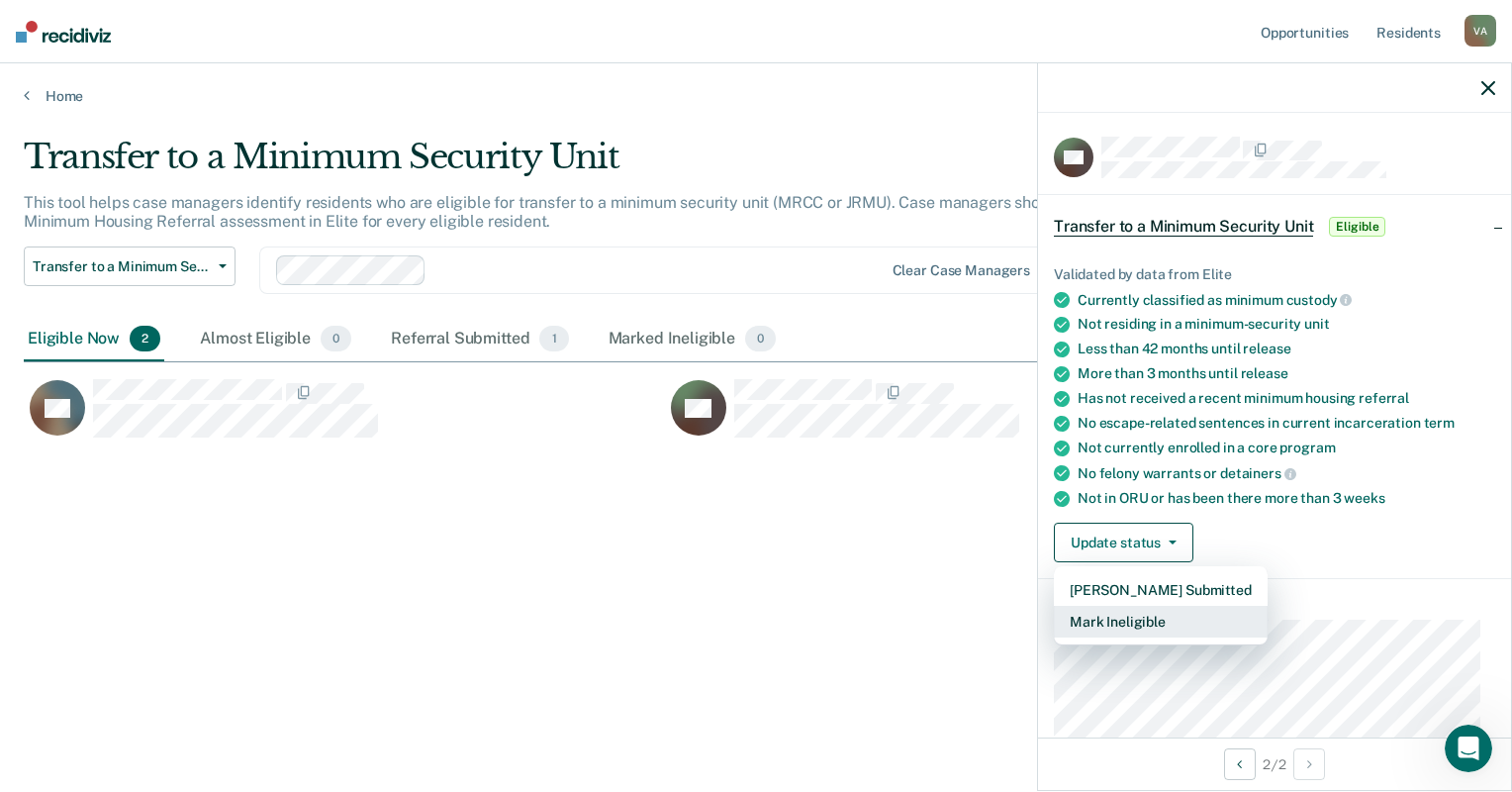 click on "Mark Ineligible" at bounding box center [1161, 622] 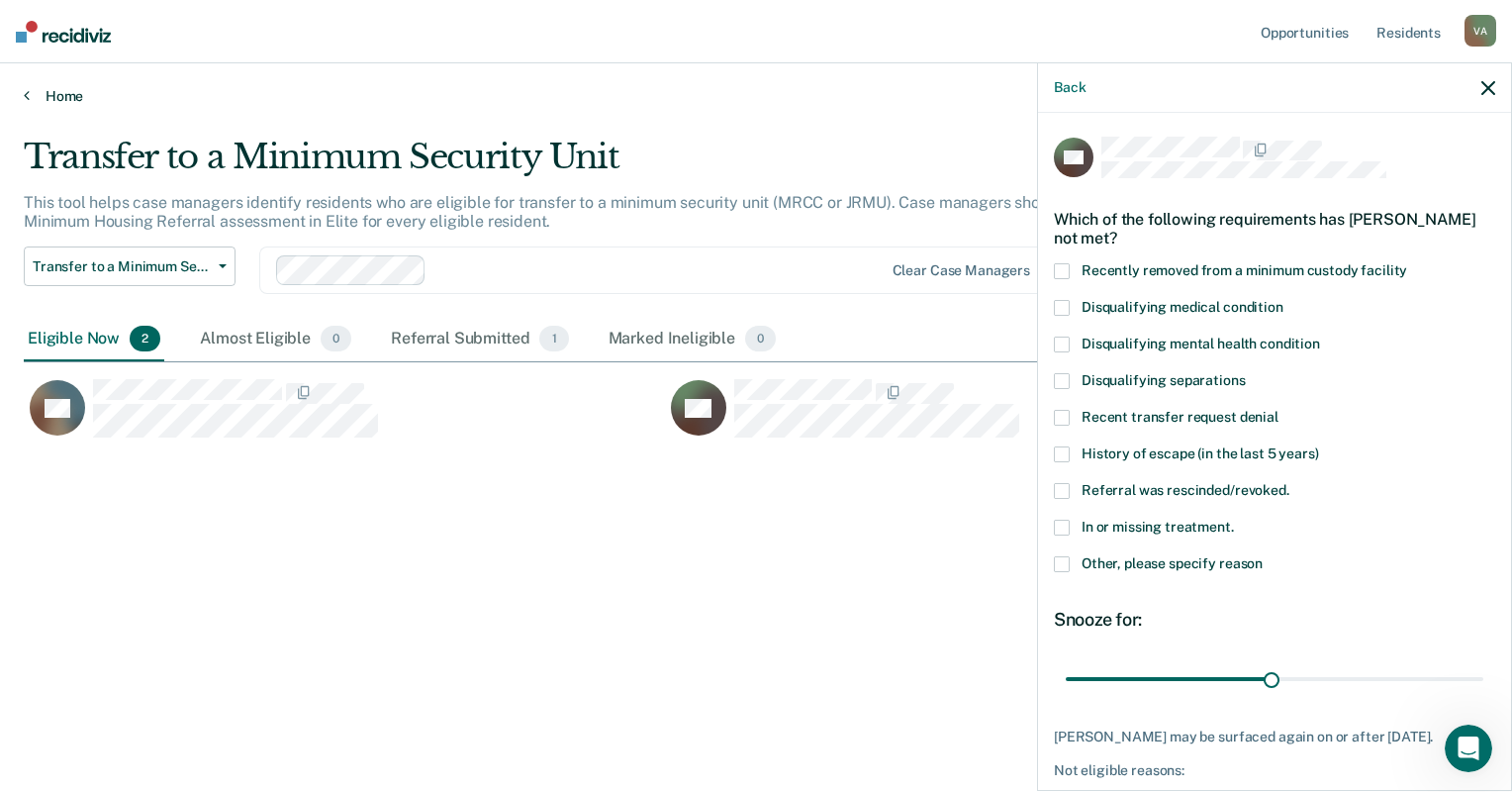 click on "Home" at bounding box center (756, 96) 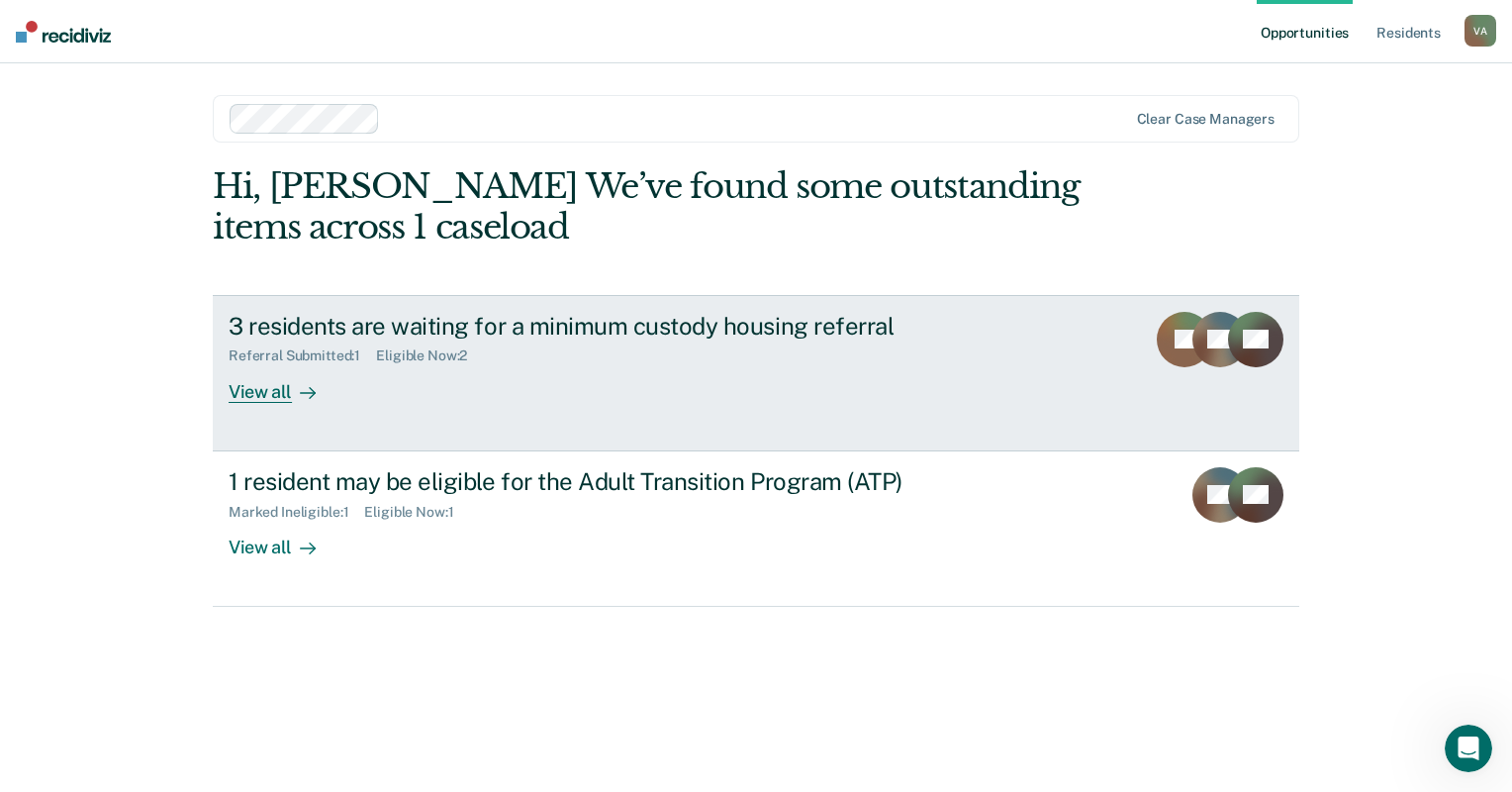 click on "View all" at bounding box center (284, 383) 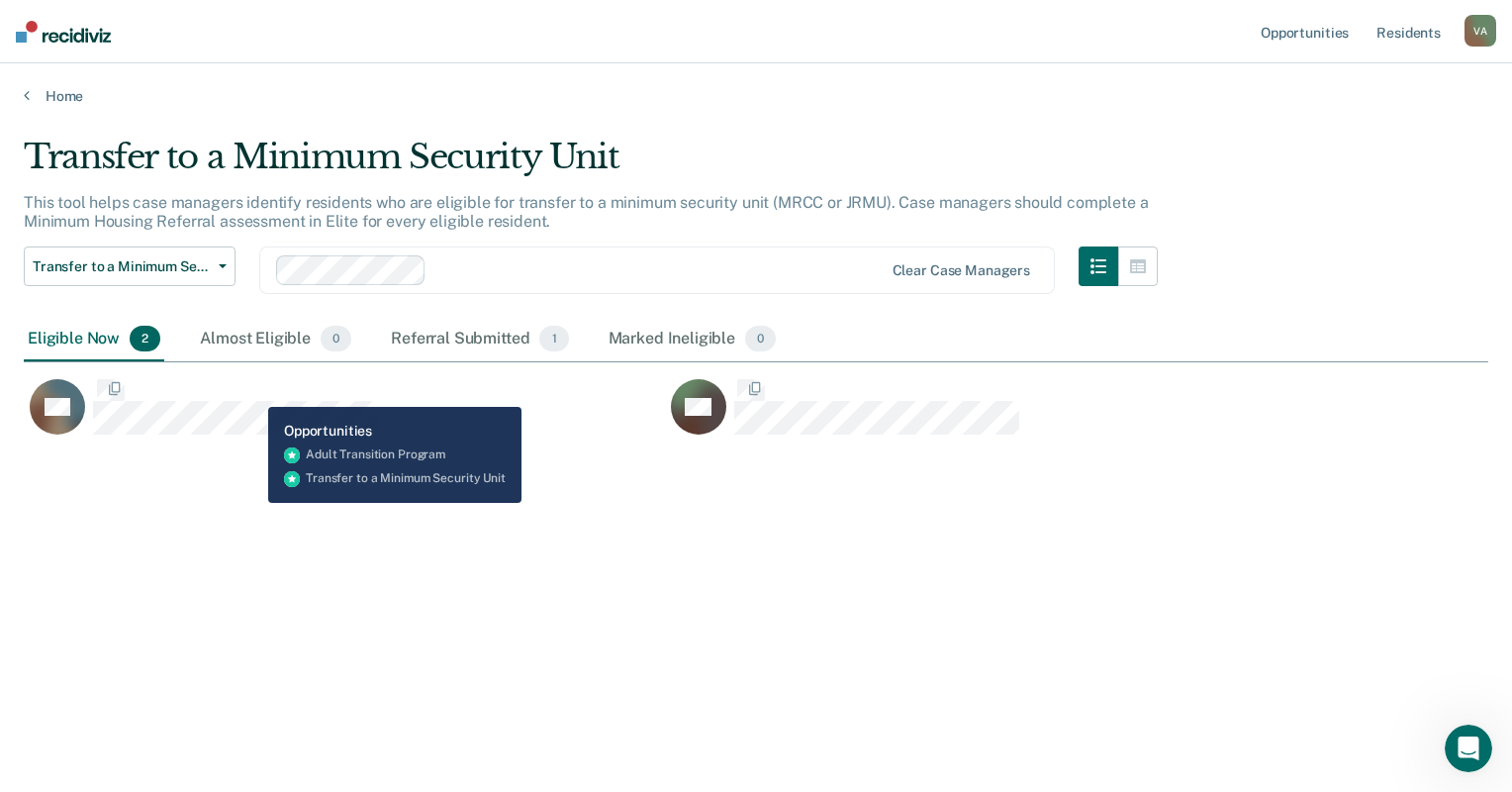 scroll, scrollTop: 16, scrollLeft: 16, axis: both 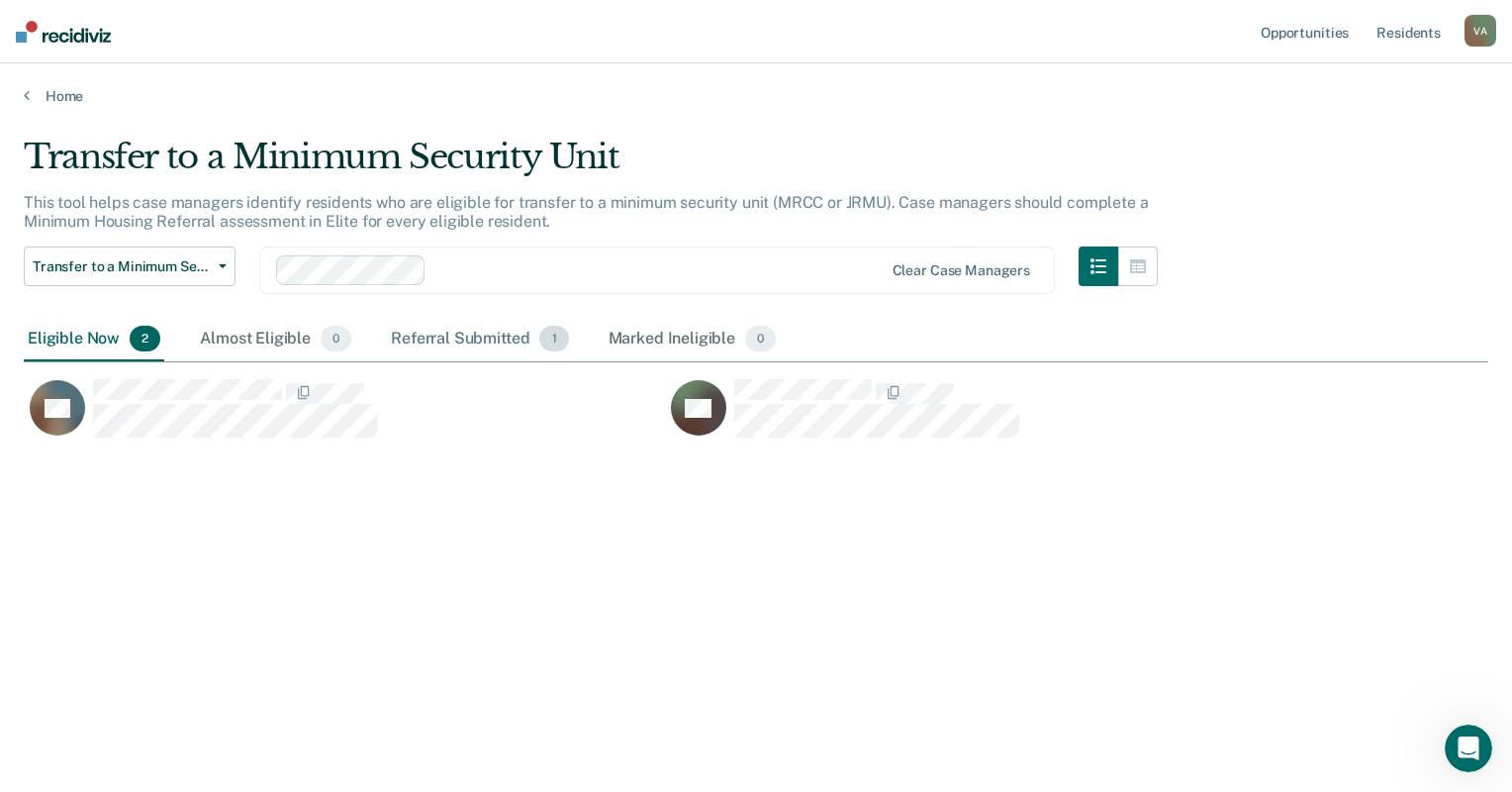 click on "Referral Submitted 1" at bounding box center [479, 340] 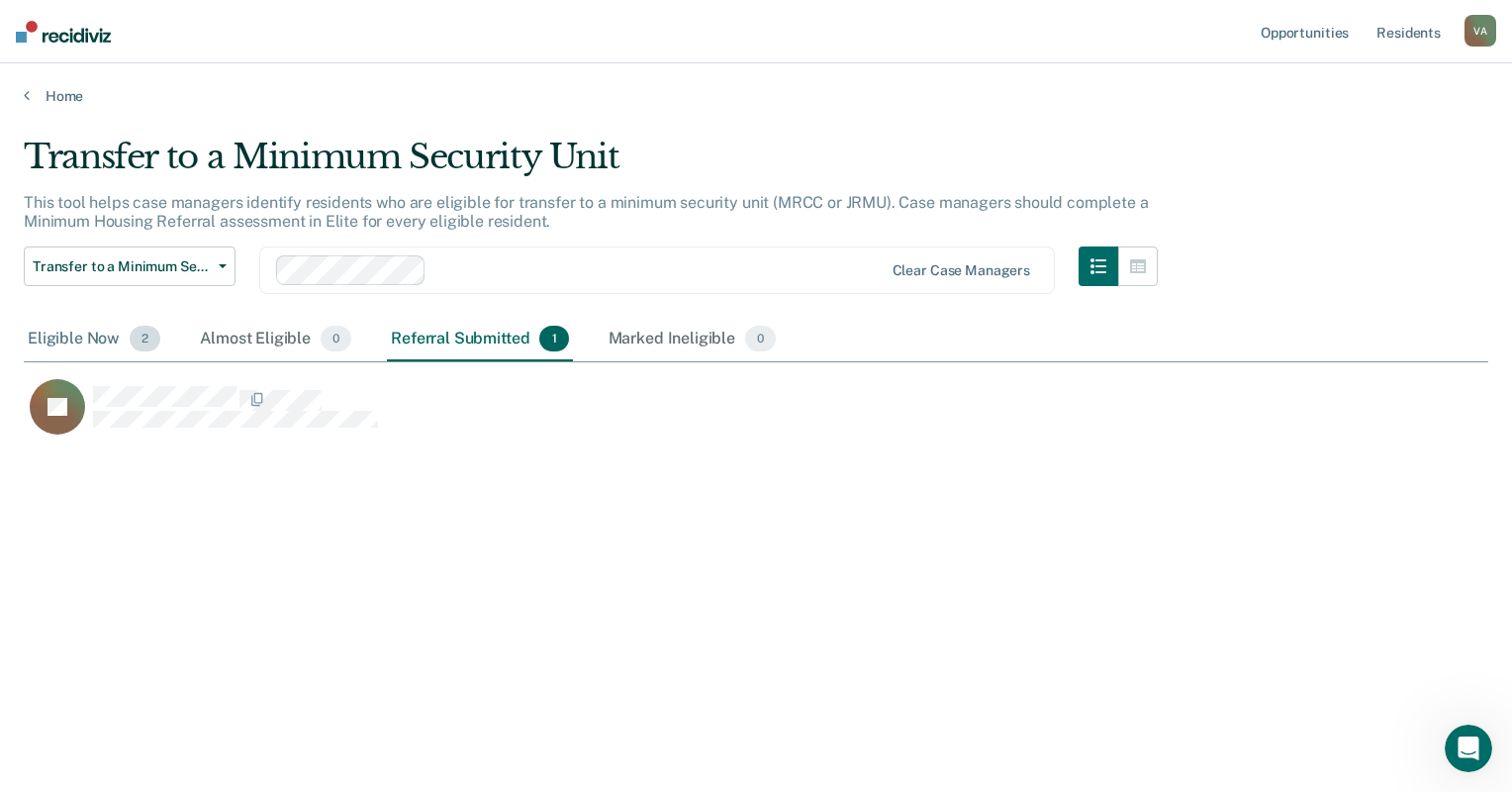 click on "Eligible Now 2" at bounding box center (94, 340) 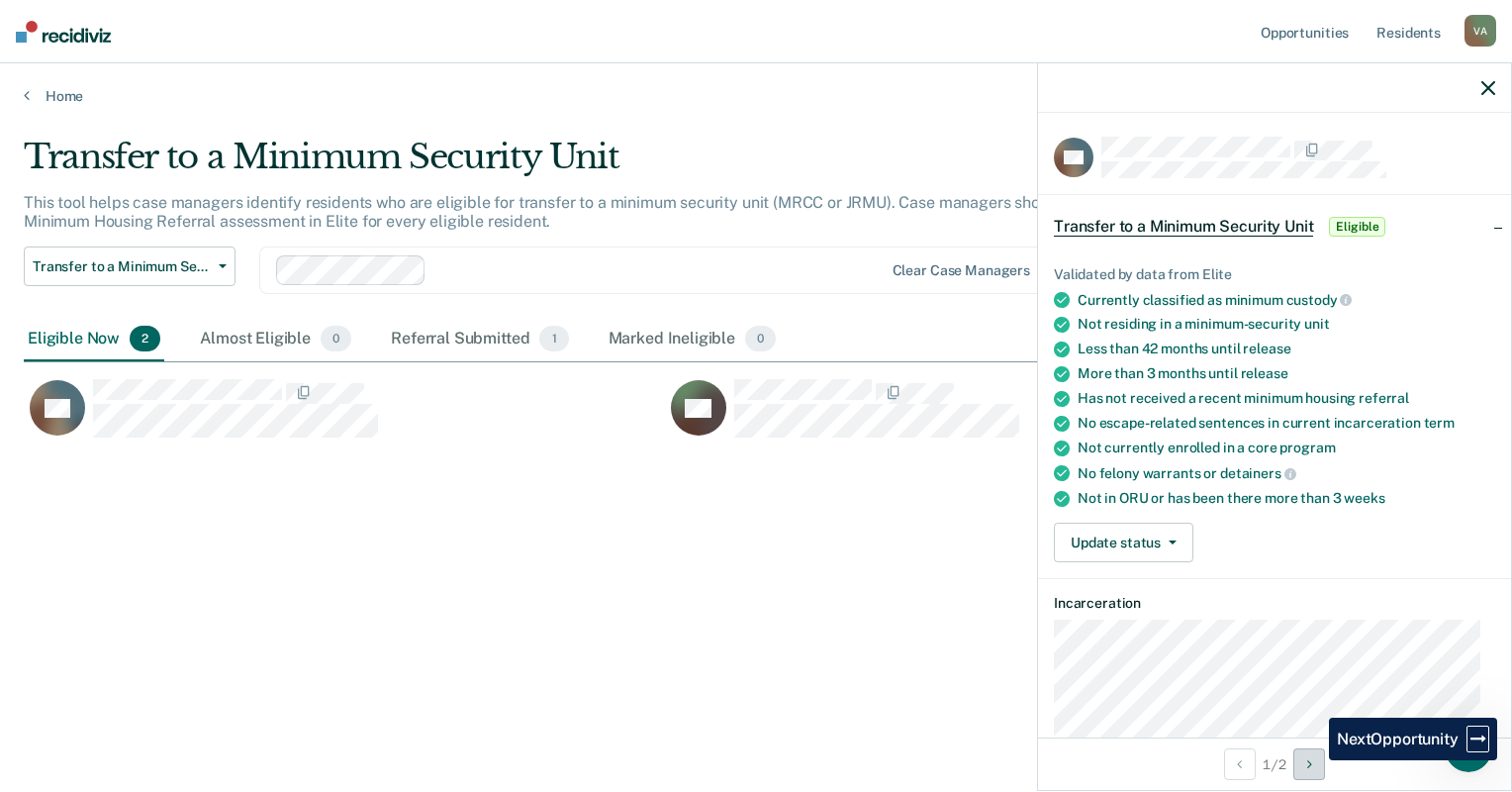 click at bounding box center [1309, 764] 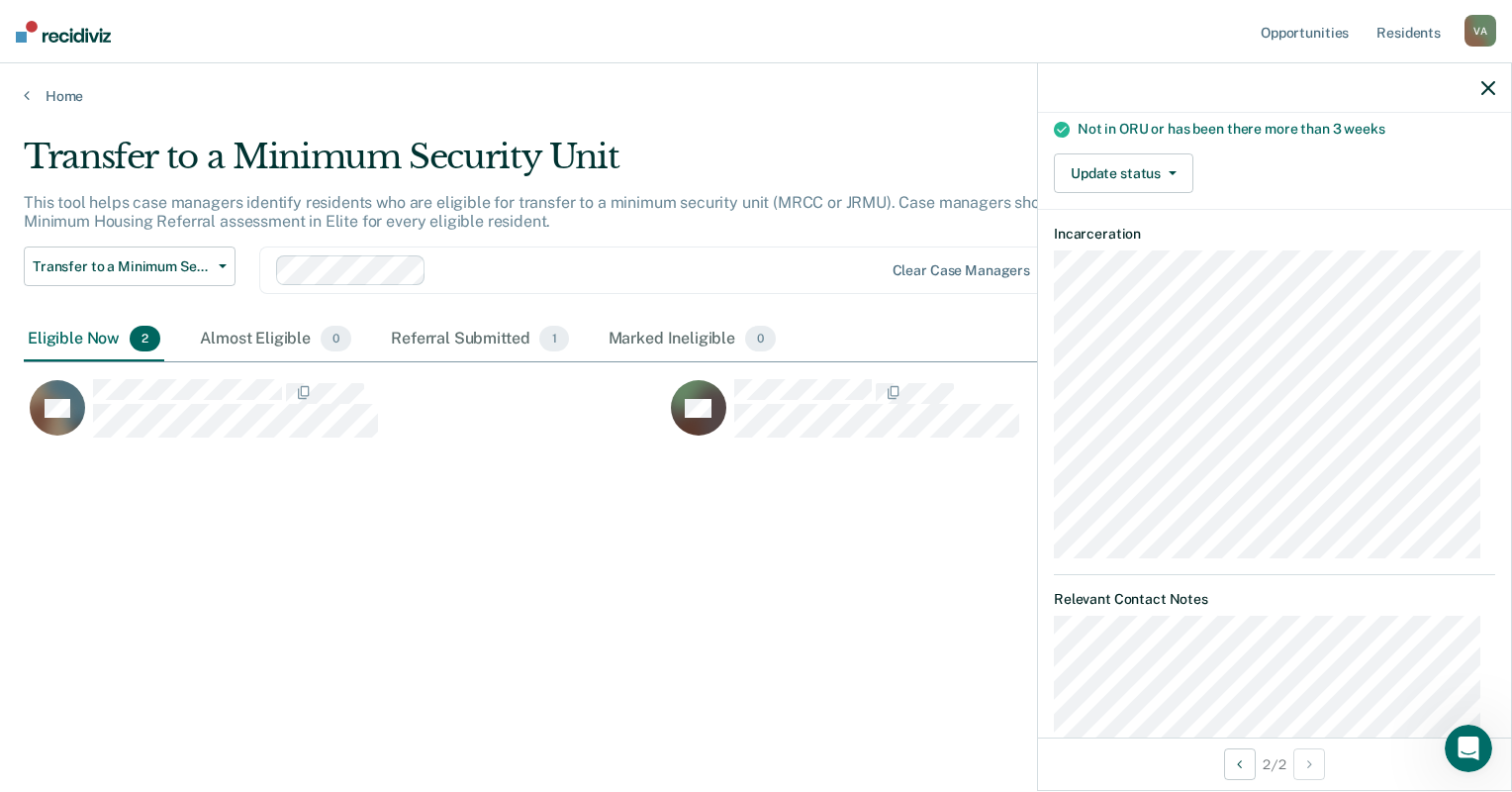 scroll, scrollTop: 448, scrollLeft: 0, axis: vertical 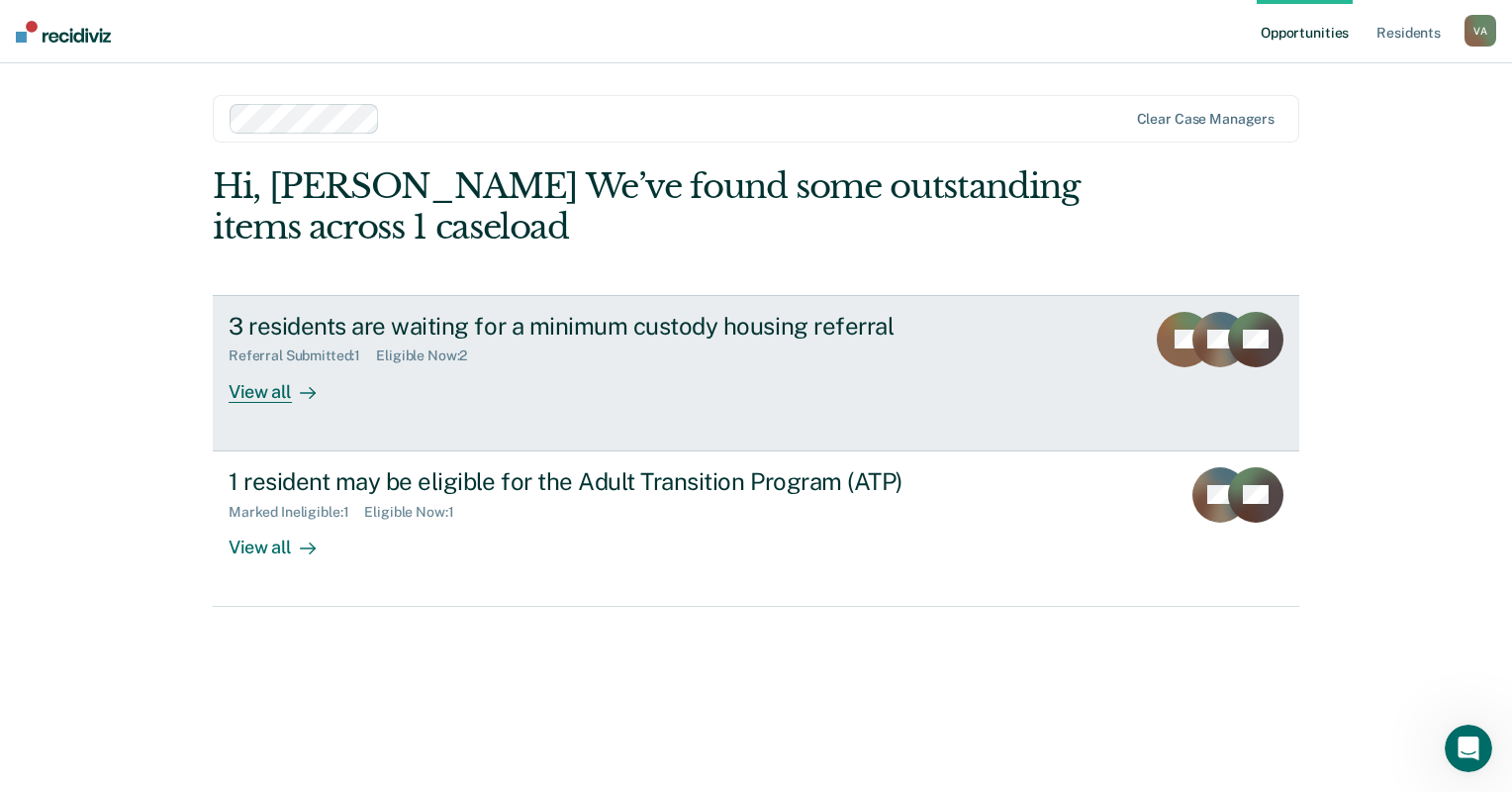 click on "View all" at bounding box center (284, 383) 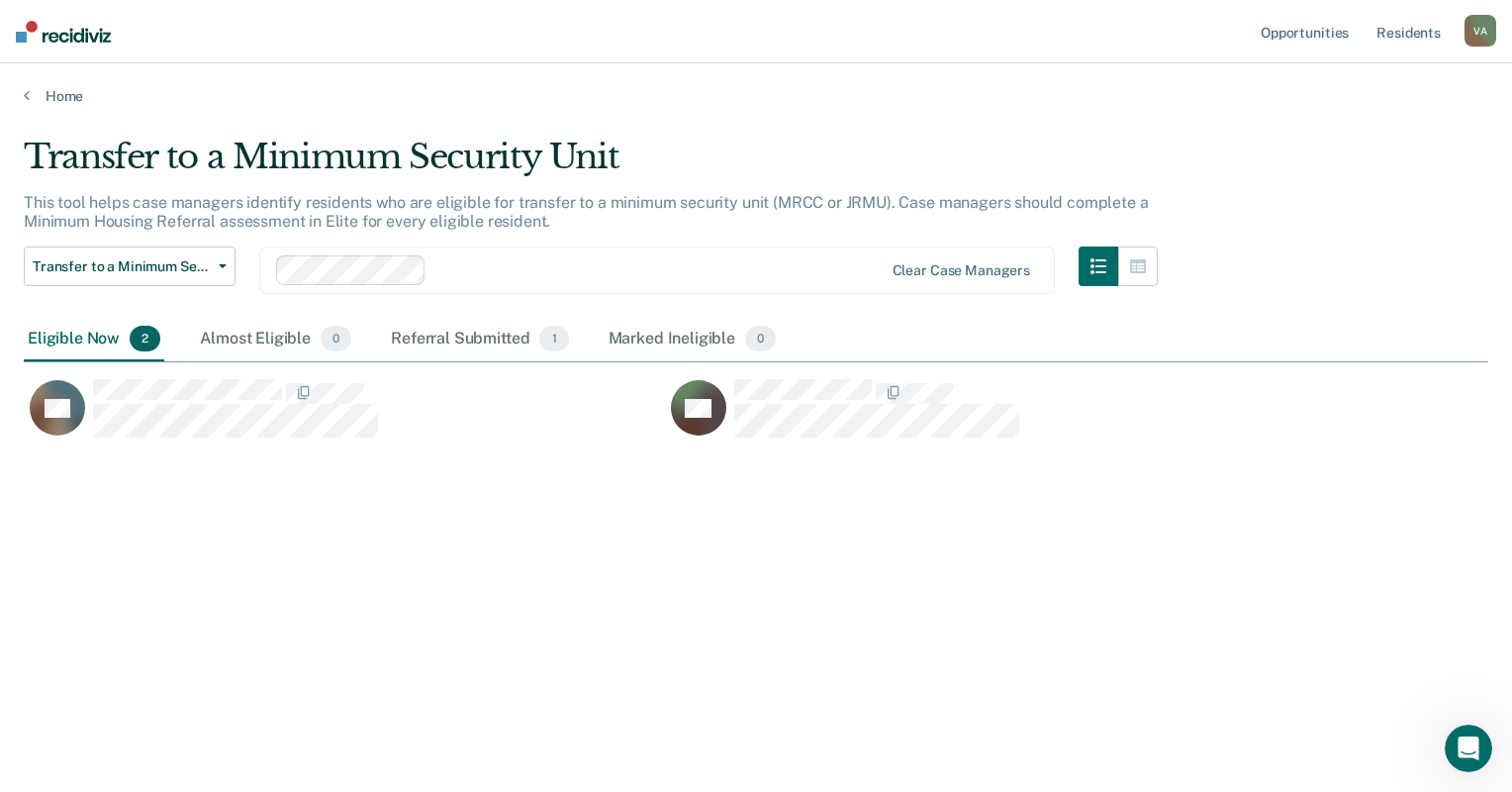 scroll, scrollTop: 16, scrollLeft: 16, axis: both 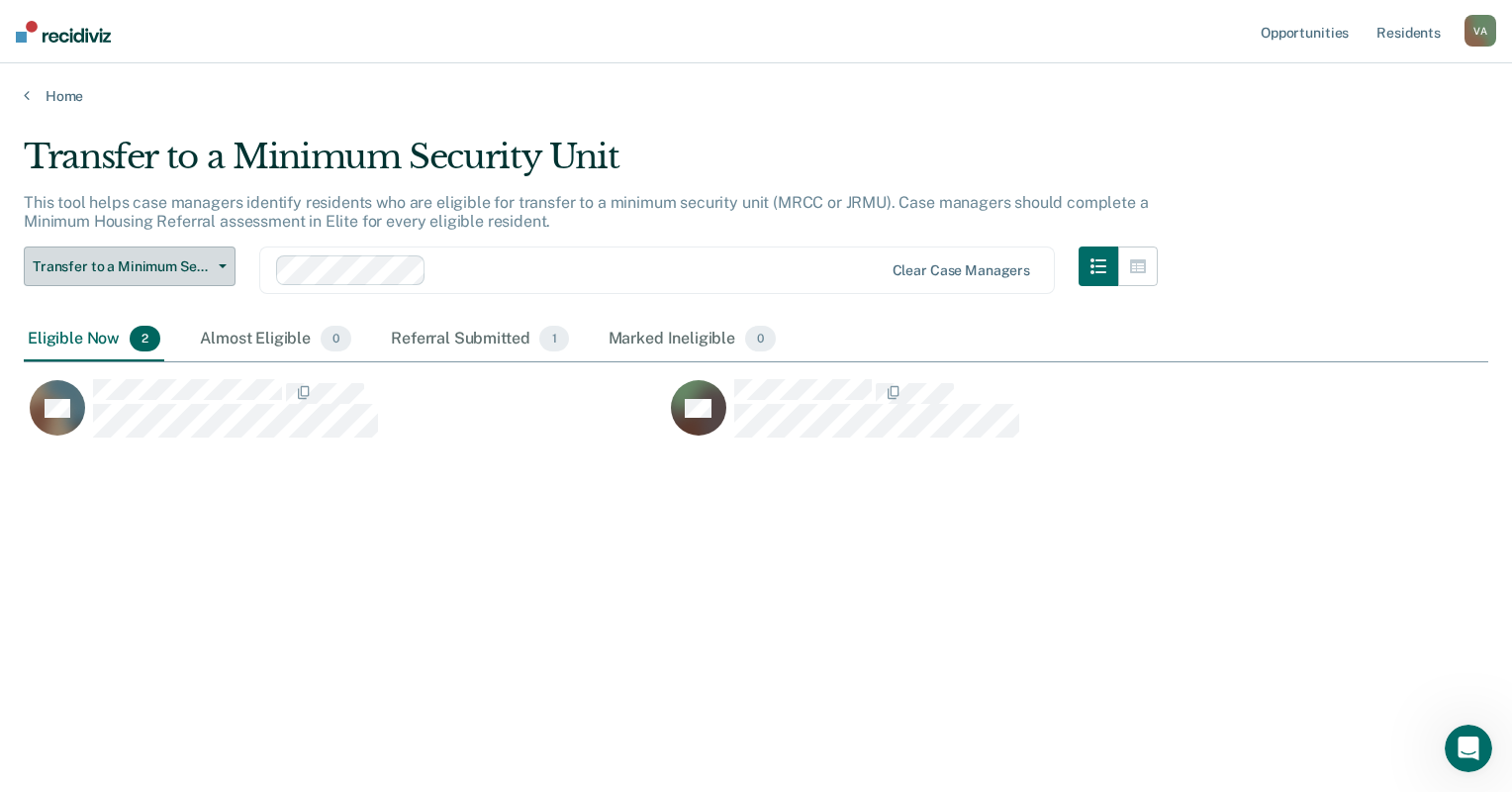click 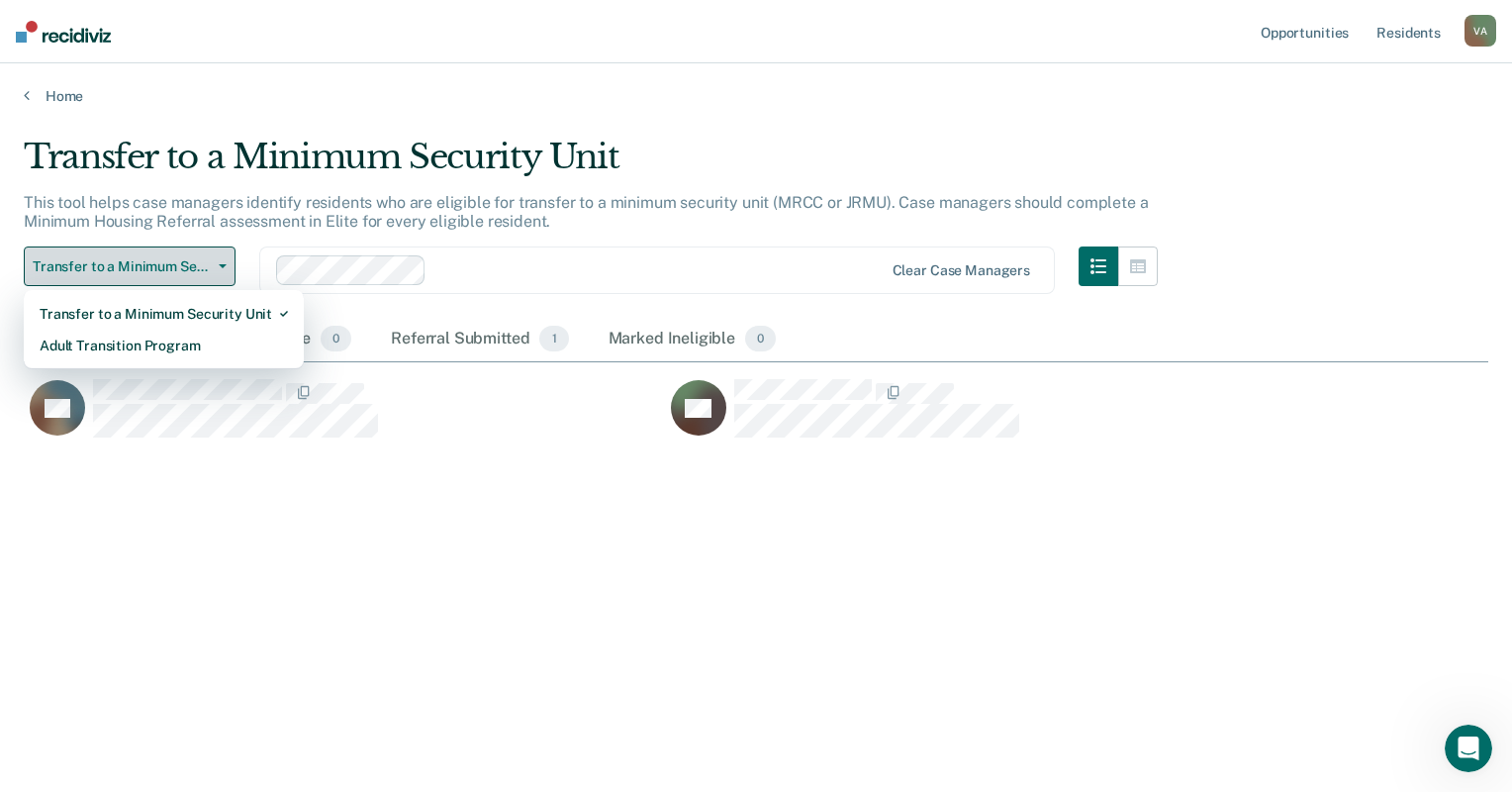 click 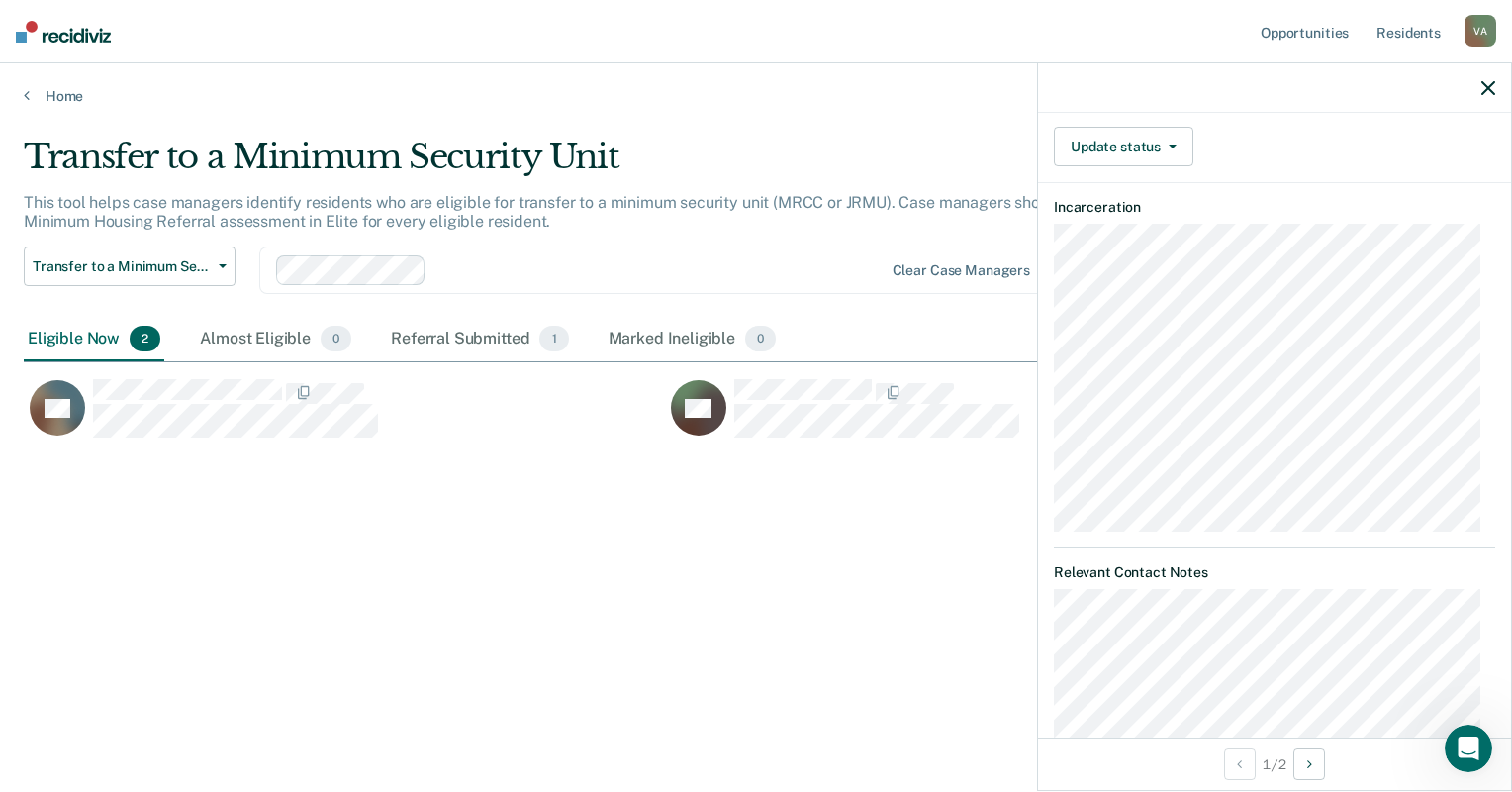 scroll, scrollTop: 436, scrollLeft: 0, axis: vertical 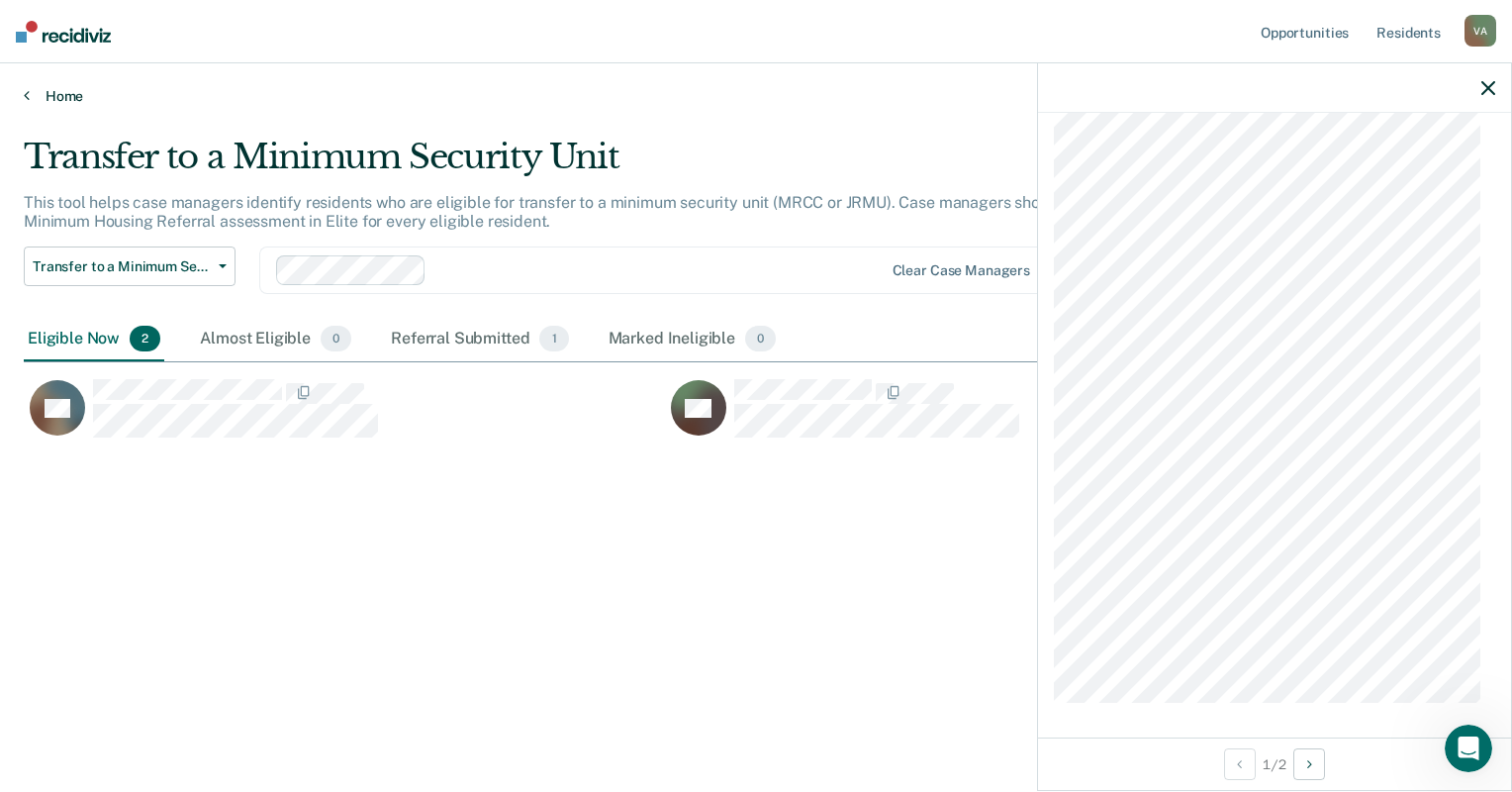 click on "Home" at bounding box center [756, 96] 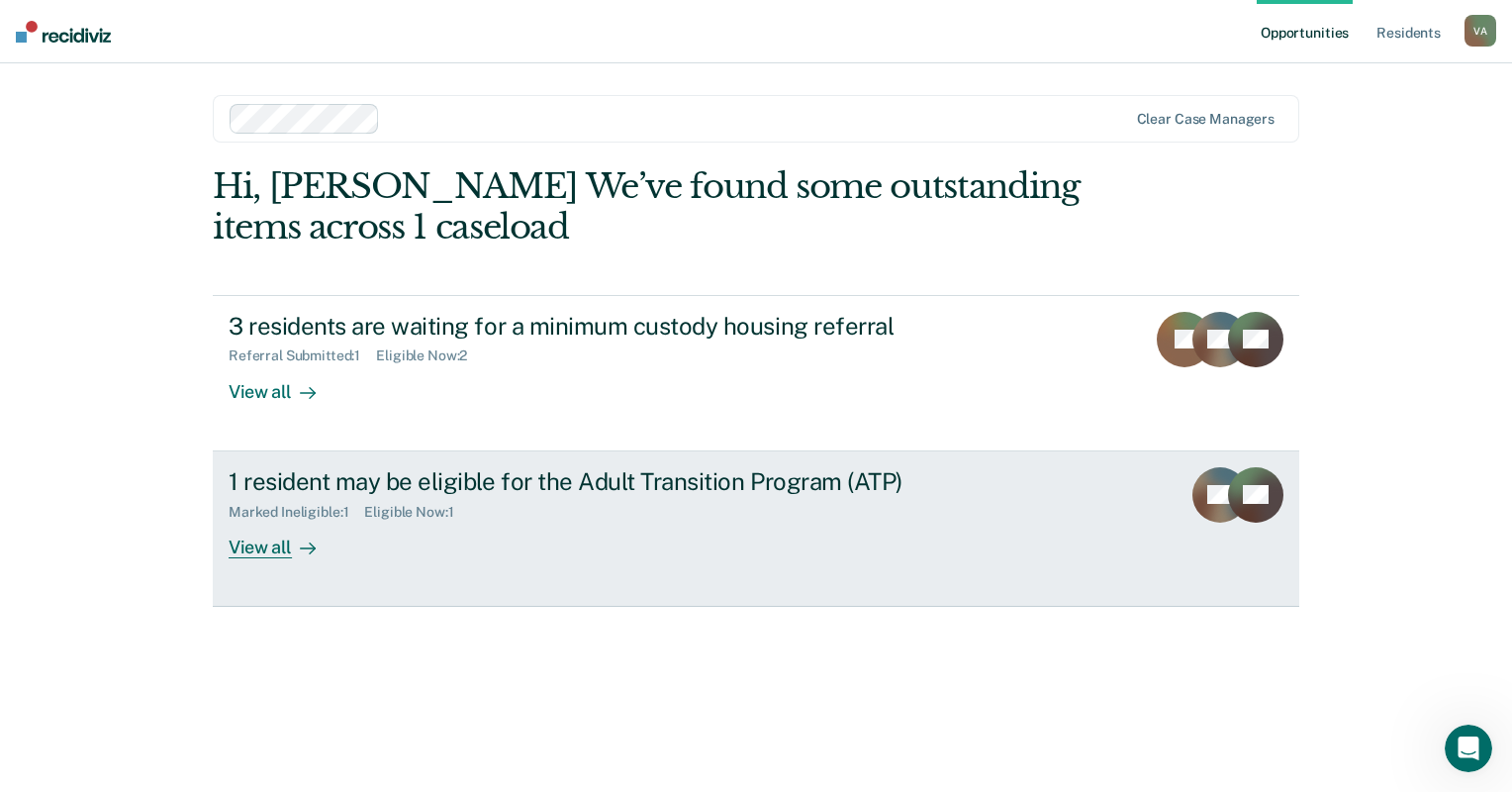click on "View all" at bounding box center [284, 539] 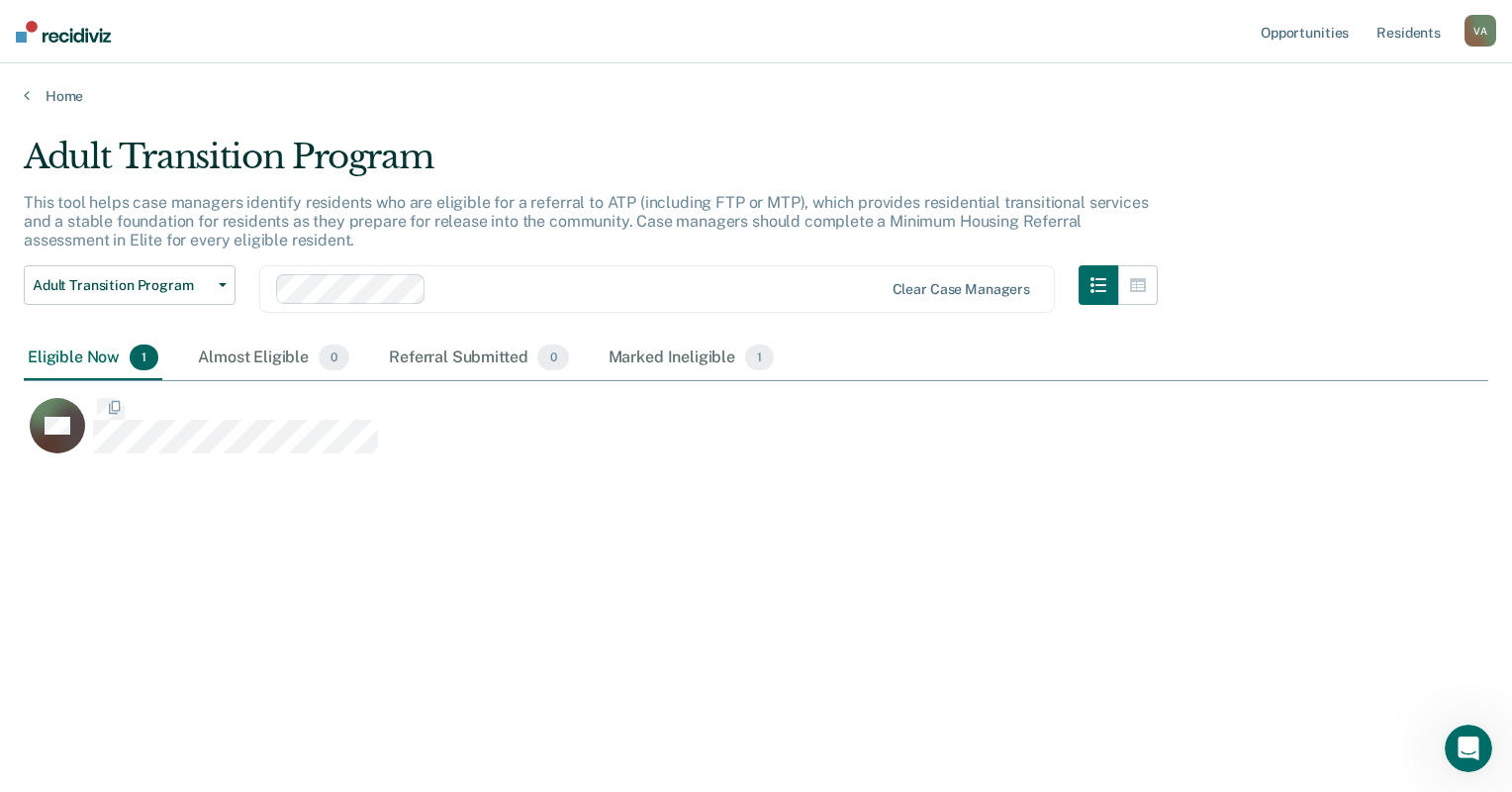scroll, scrollTop: 16, scrollLeft: 16, axis: both 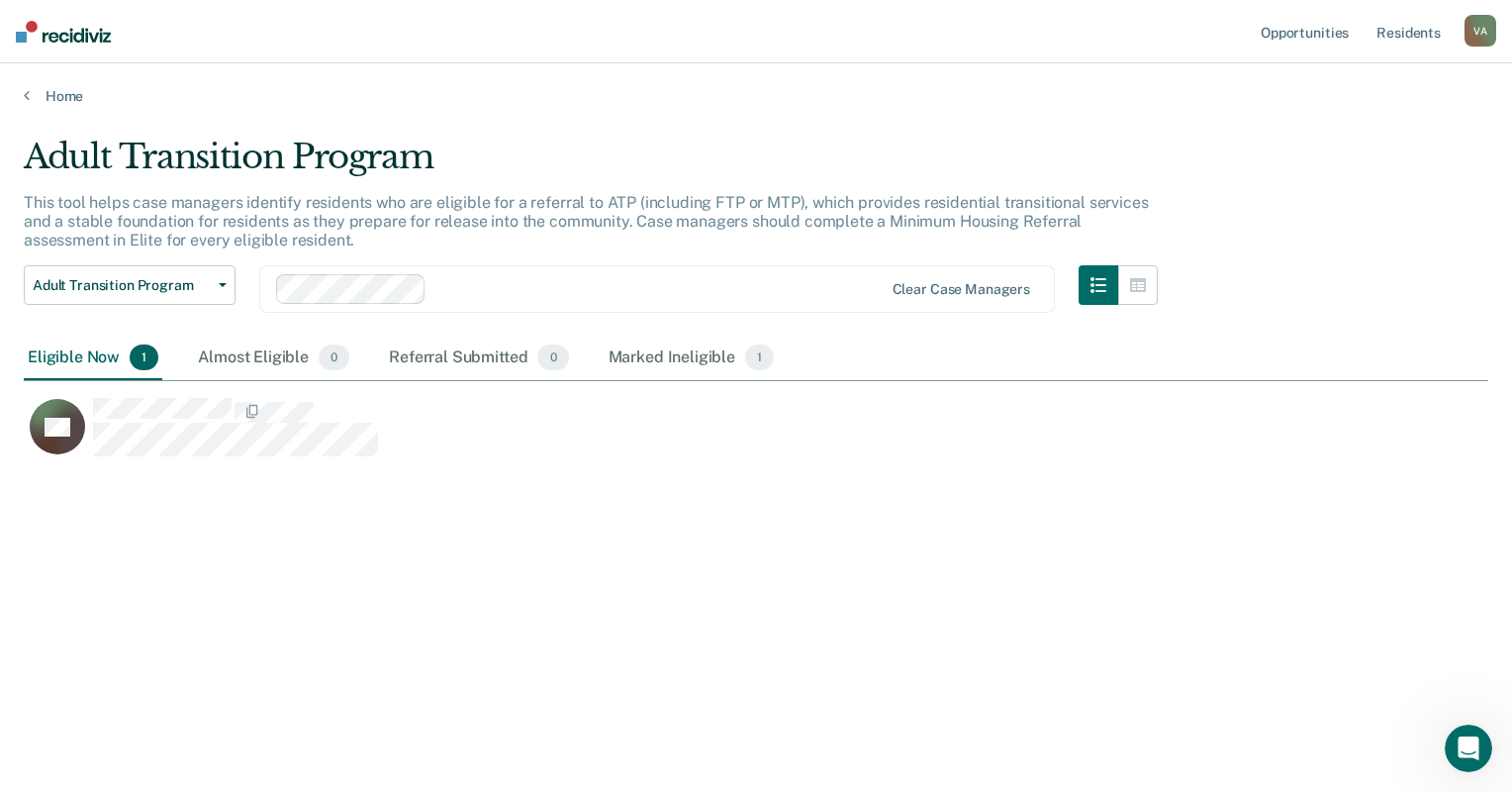 click on "Eligible Now 1" at bounding box center (93, 358) 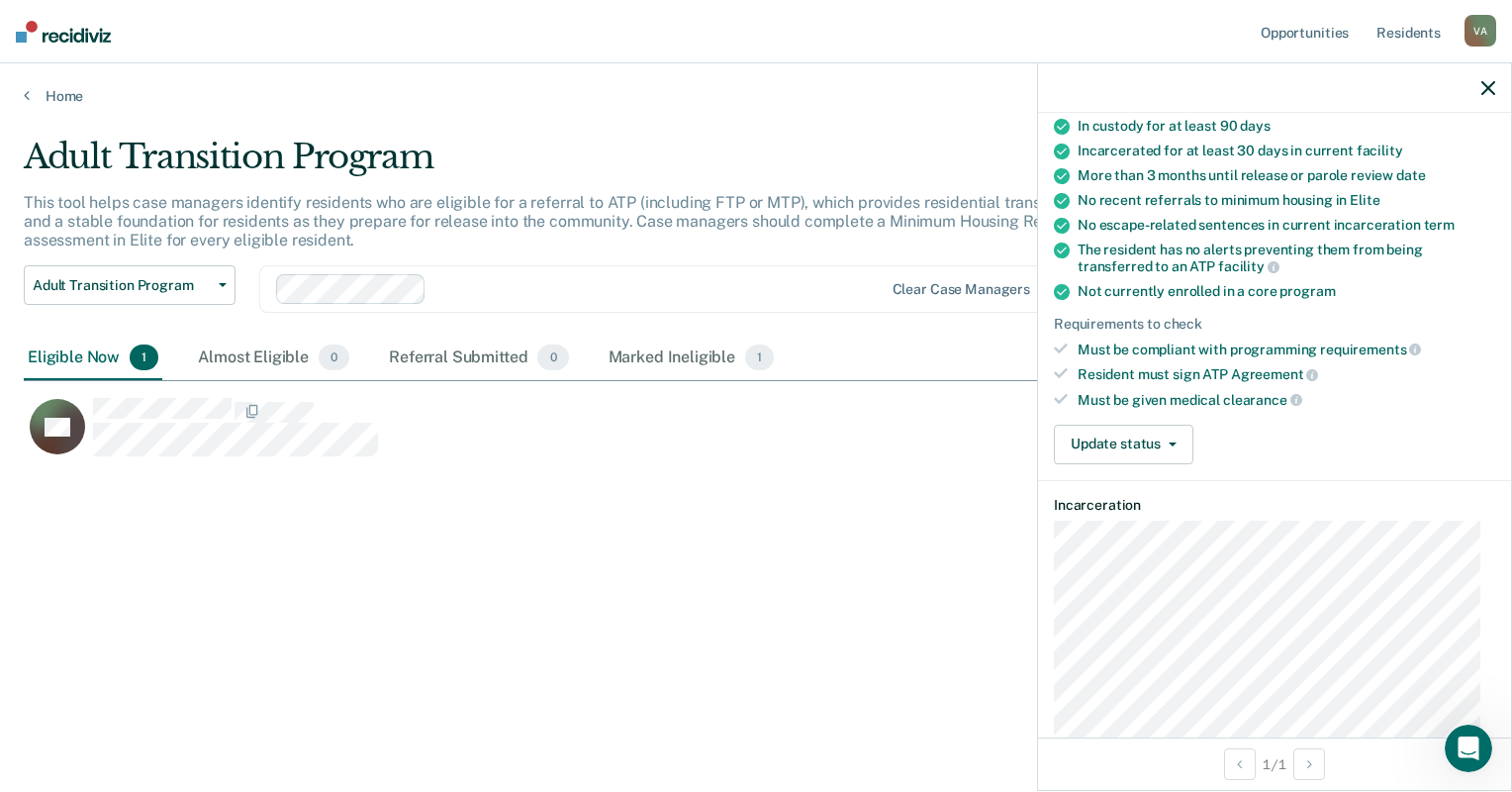 scroll, scrollTop: 369, scrollLeft: 0, axis: vertical 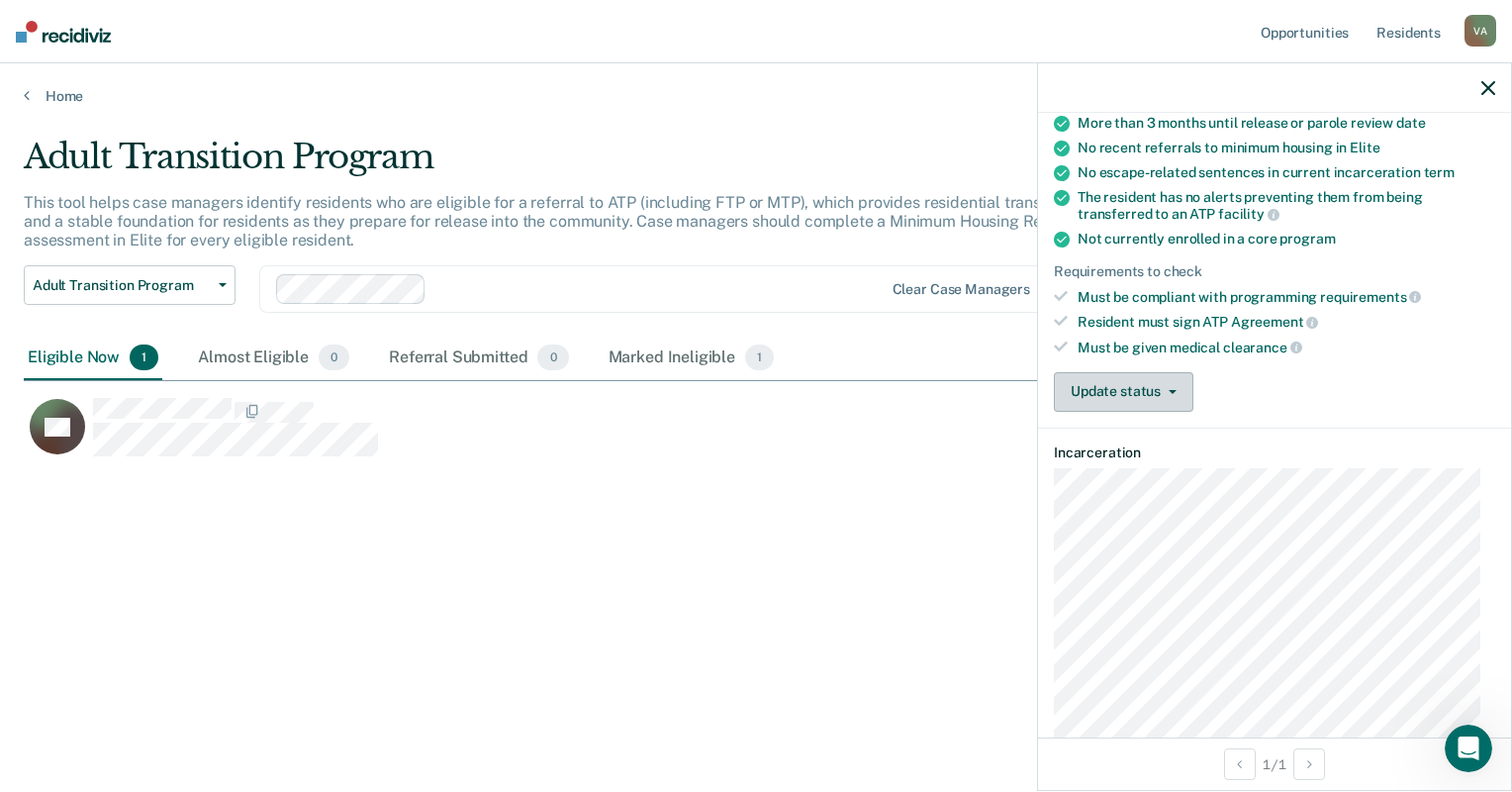 click on "Update status" at bounding box center (1123, 392) 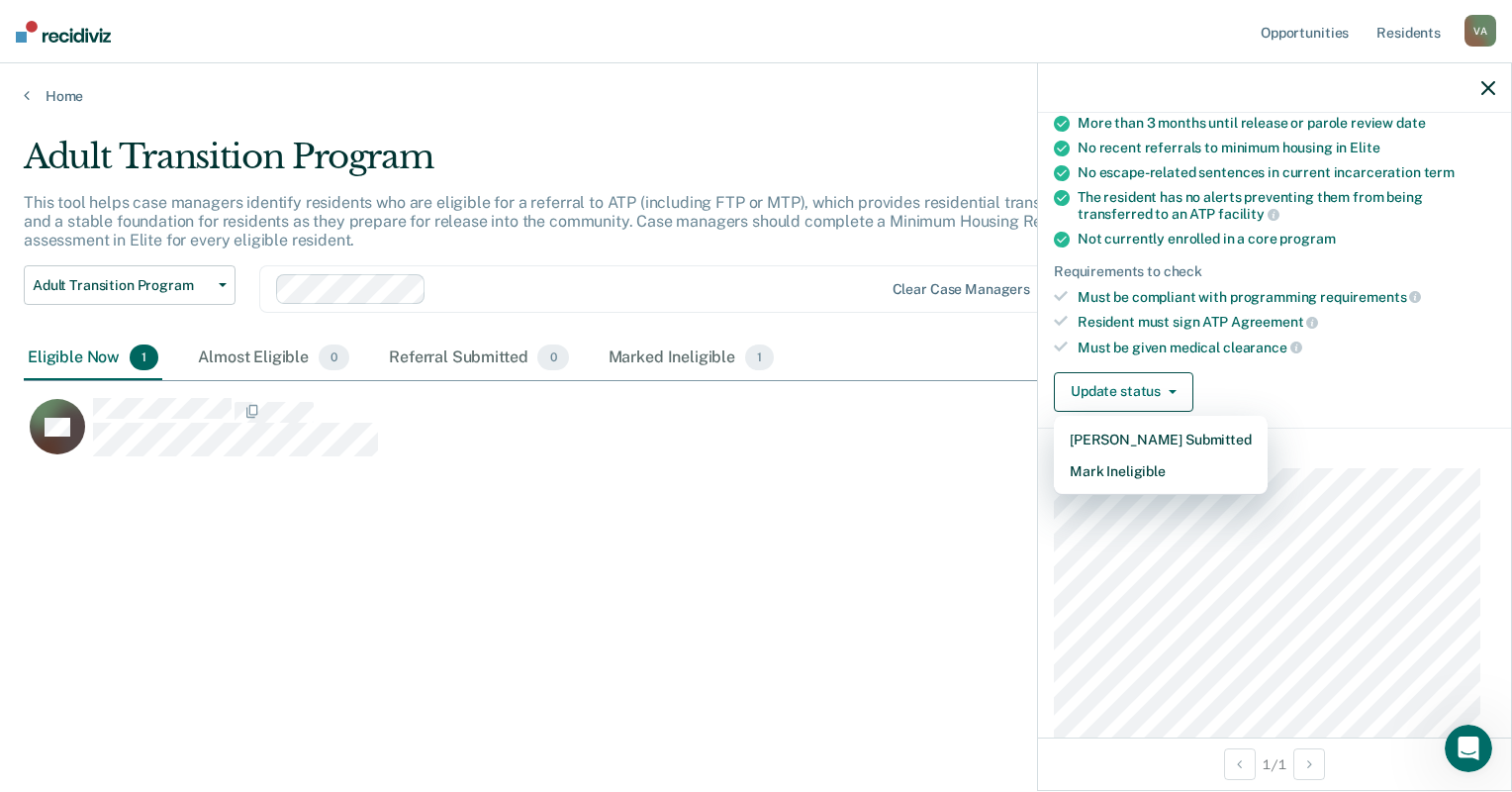 click on "Update status Mark Referral Submitted Mark Ineligible" at bounding box center (1275, 392) 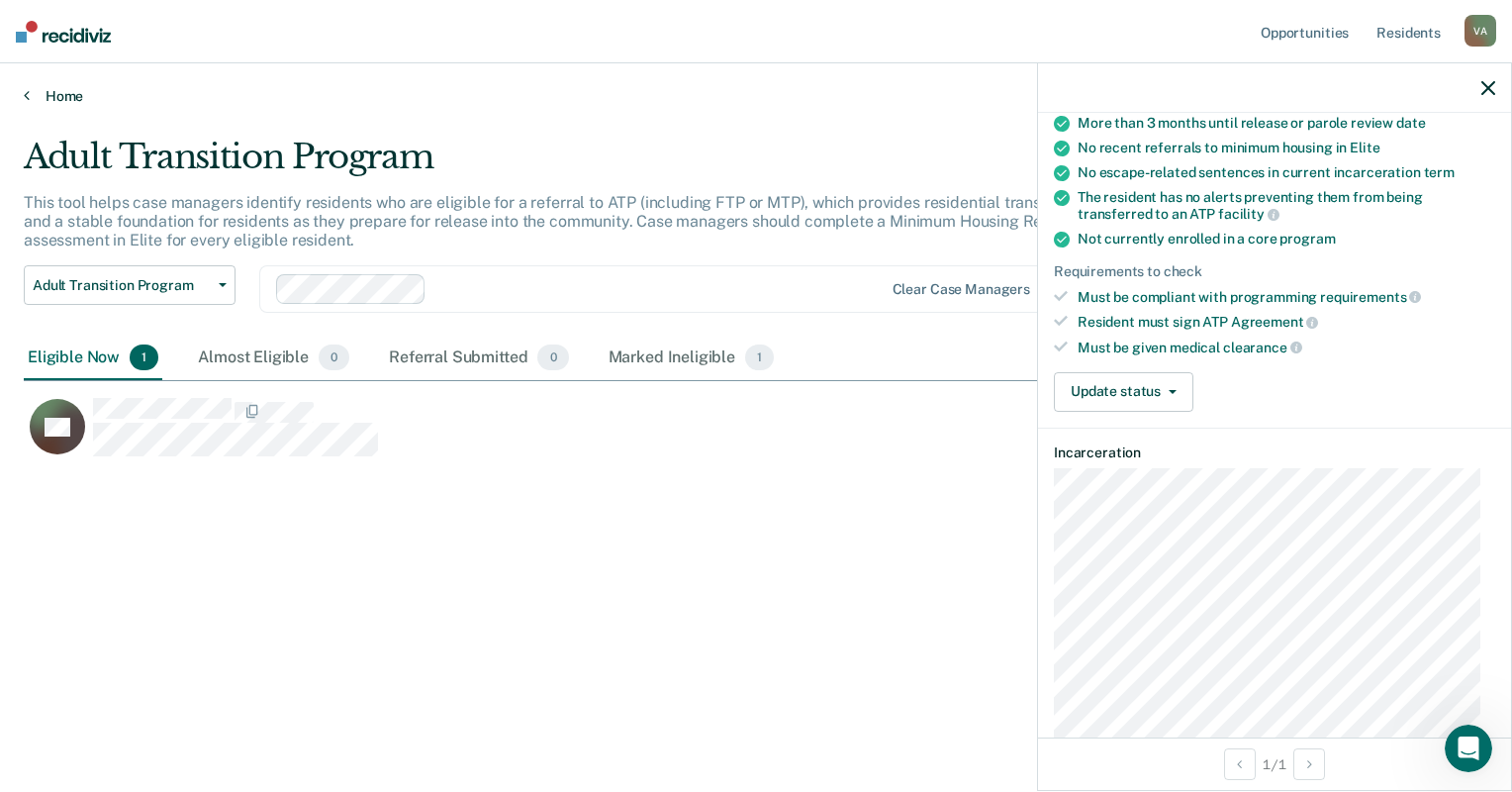 click at bounding box center [27, 95] 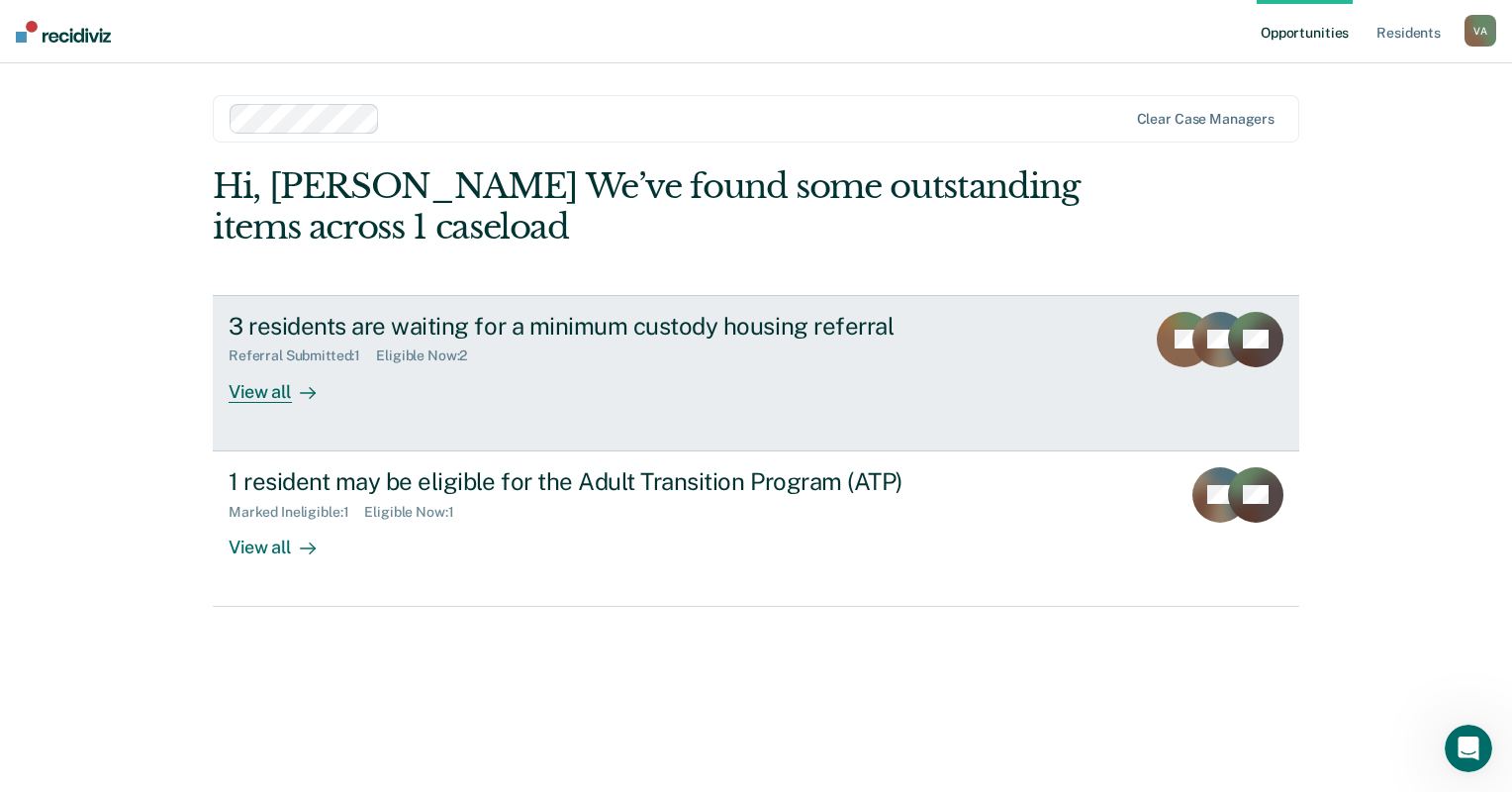 click on "View all" at bounding box center (284, 383) 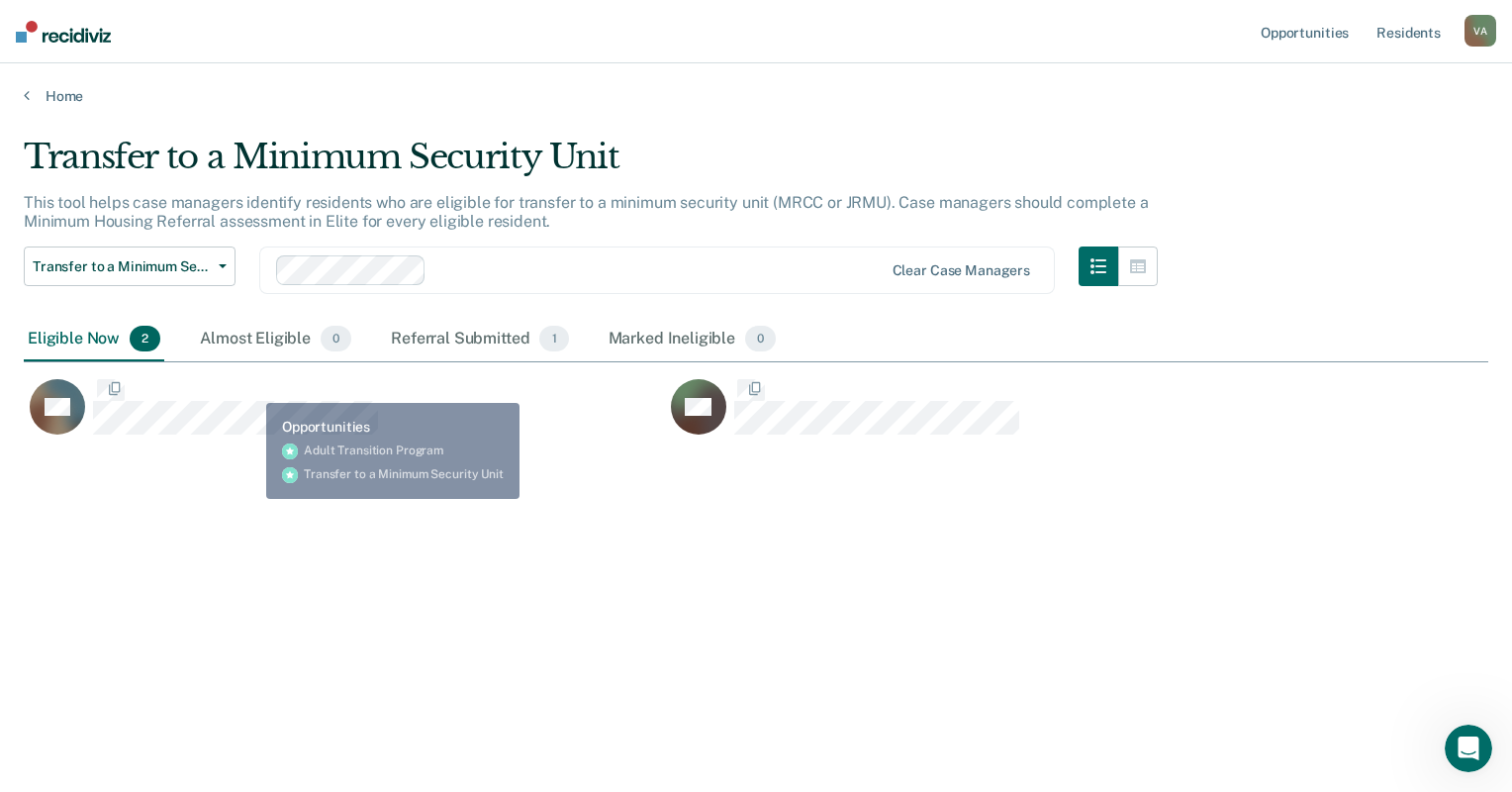 scroll, scrollTop: 16, scrollLeft: 16, axis: both 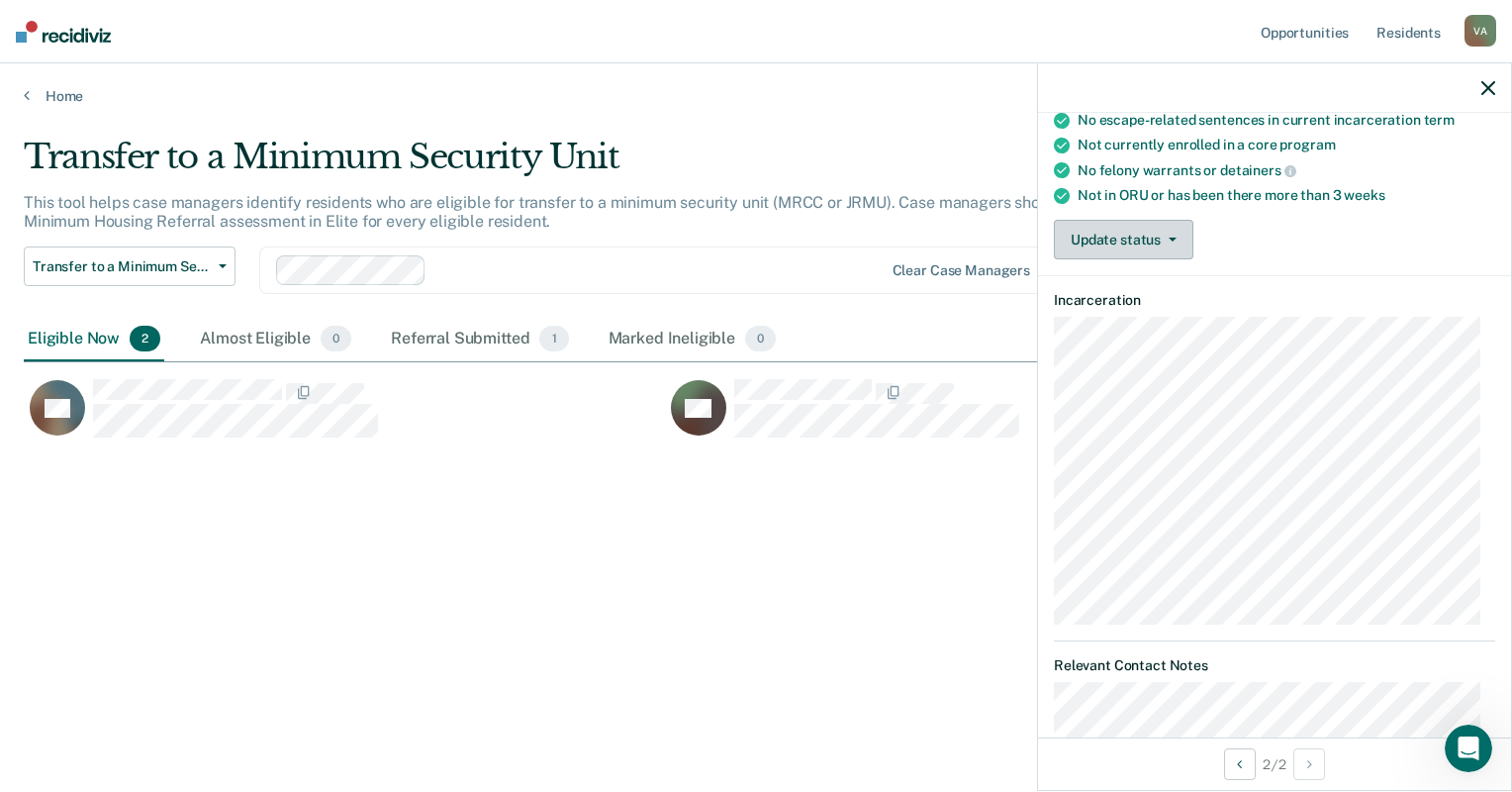 click on "Update status" at bounding box center (1123, 240) 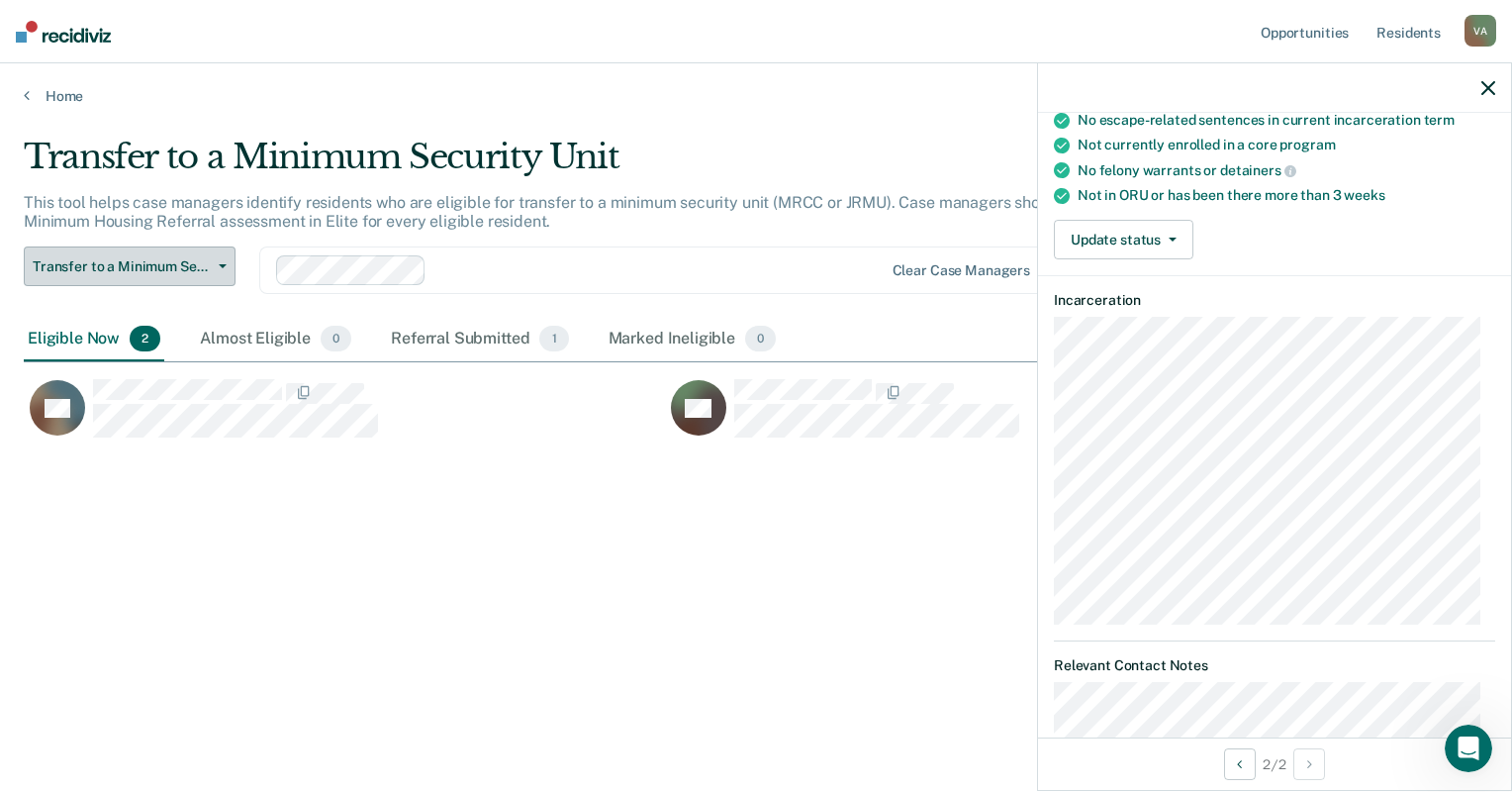 click on "Transfer to a Minimum Security Unit" at bounding box center [130, 266] 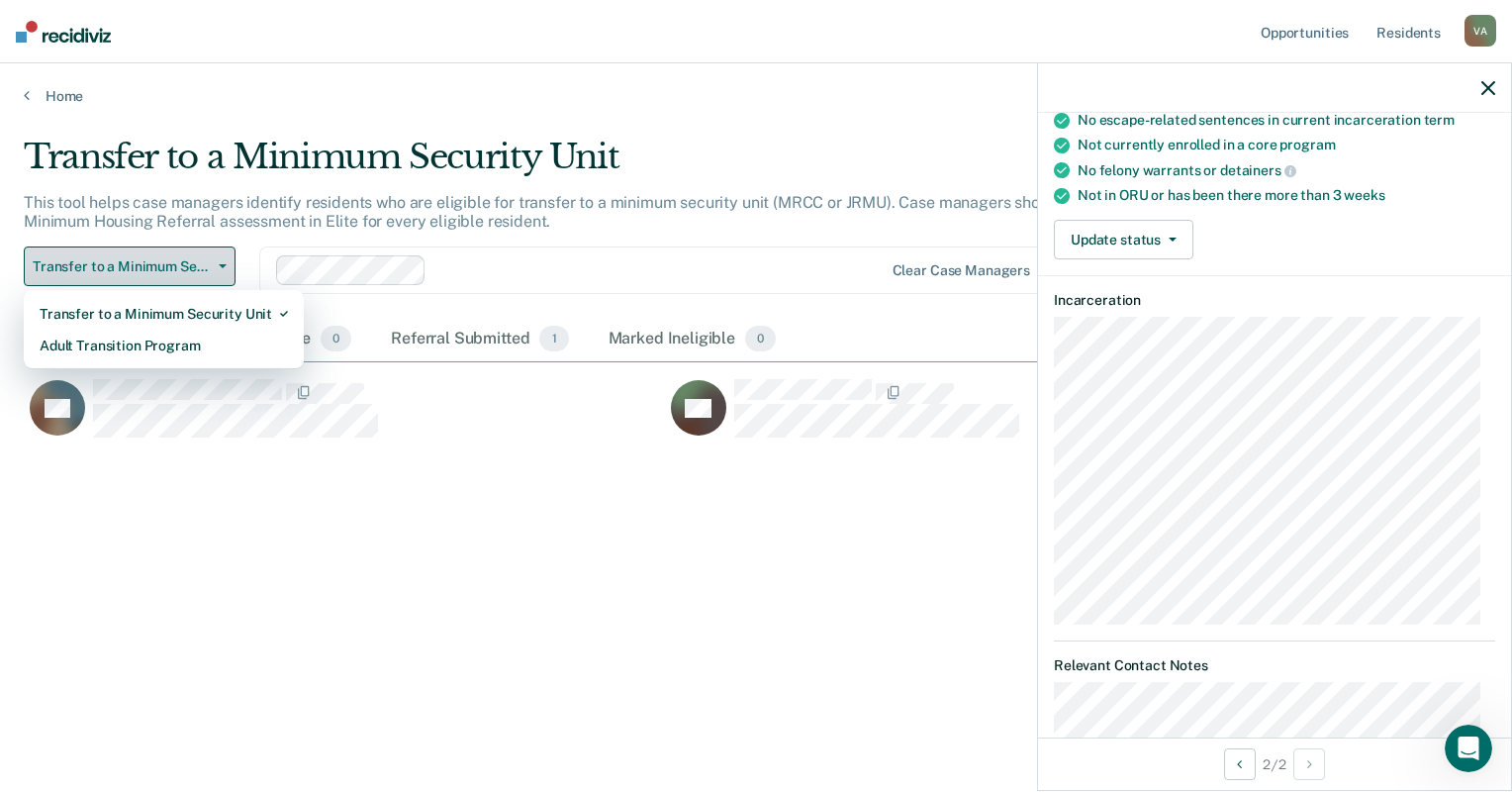 click on "Transfer to a Minimum Security Unit" at bounding box center (130, 266) 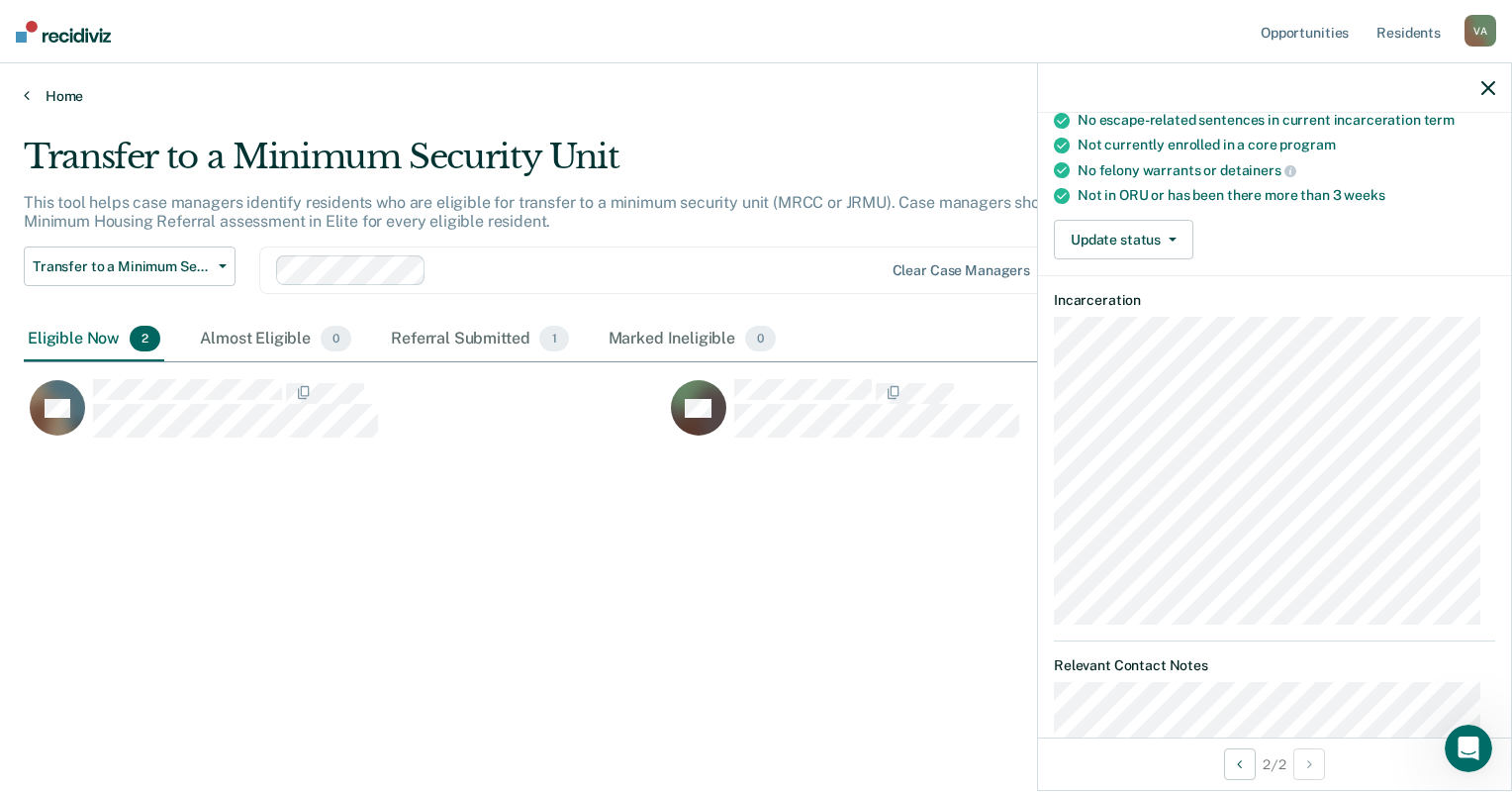 click on "Home" at bounding box center [756, 96] 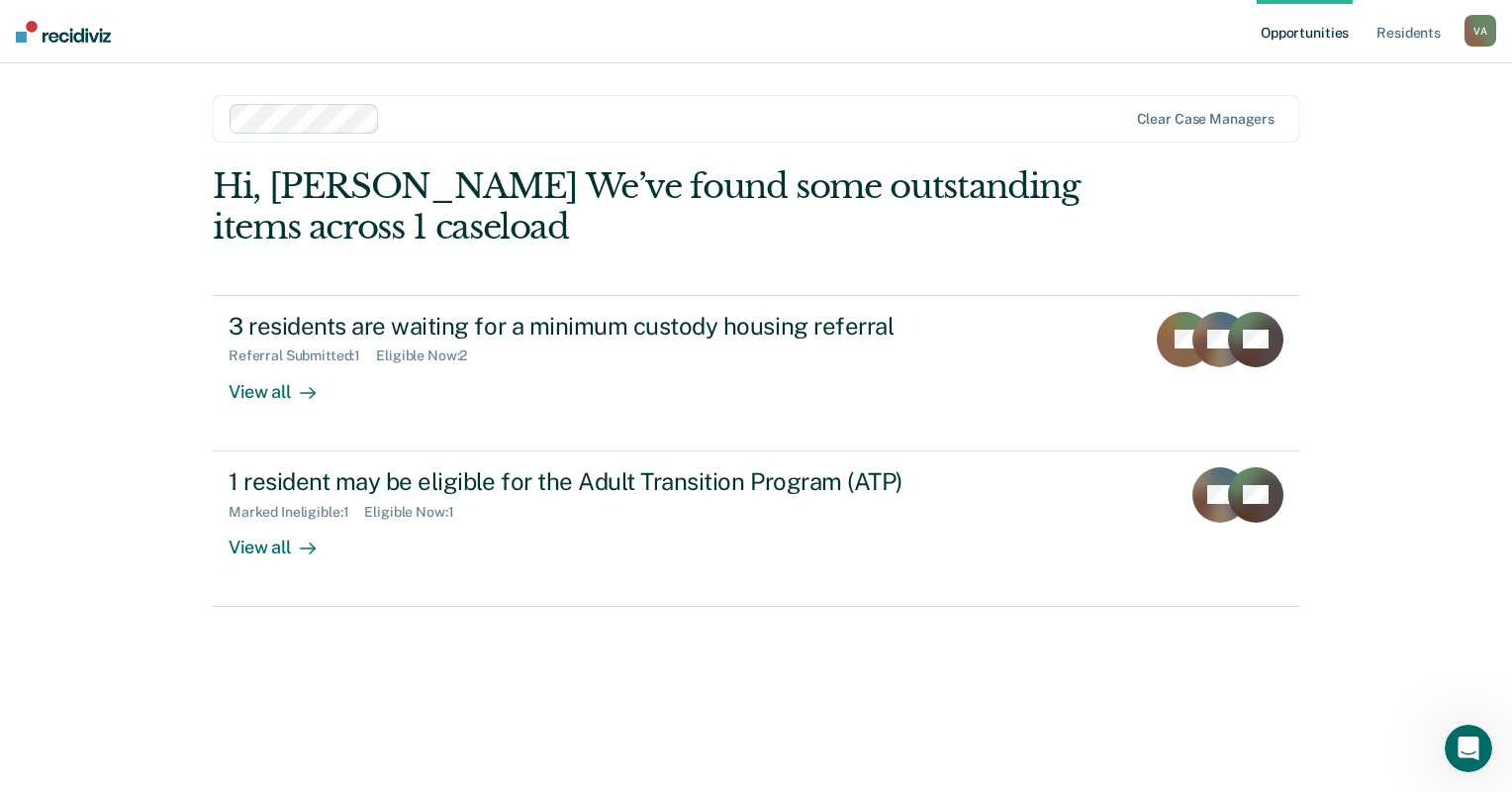 click on "Opportunities" at bounding box center [1304, 32] 